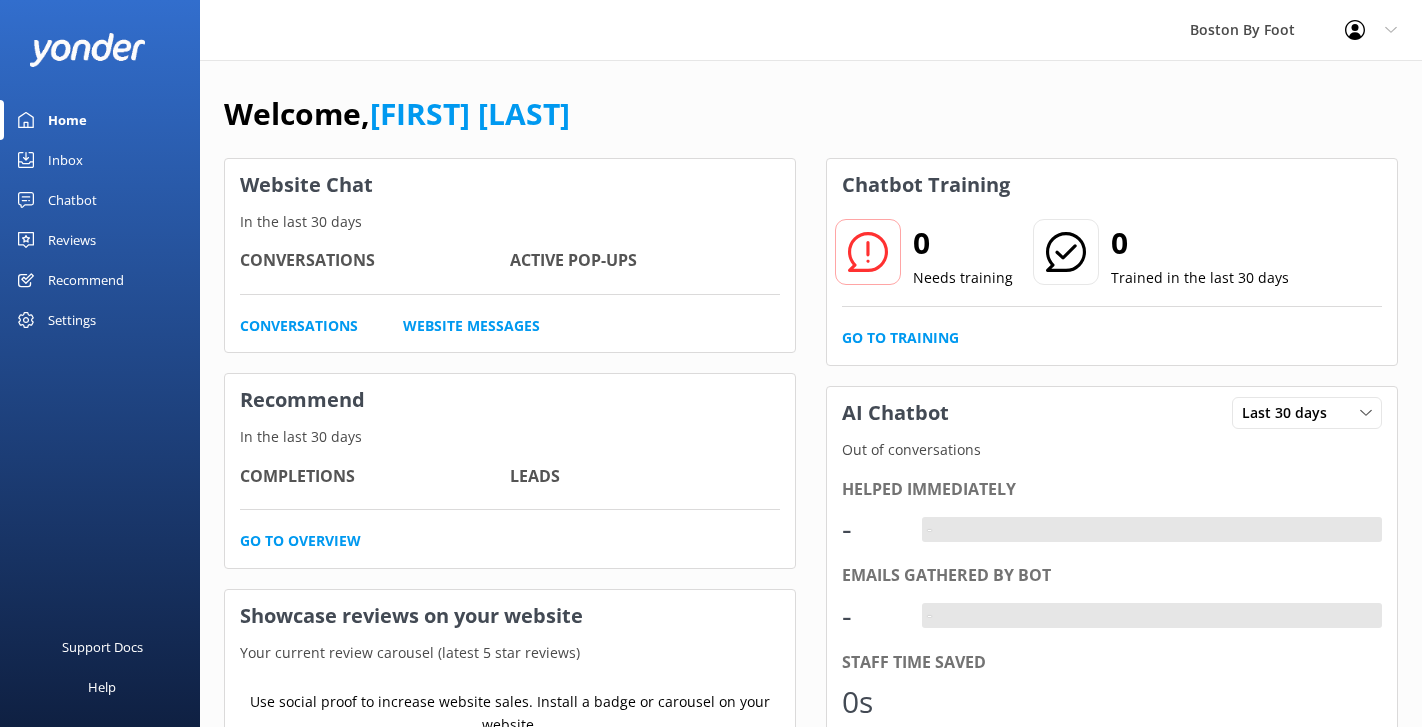 scroll, scrollTop: 0, scrollLeft: 0, axis: both 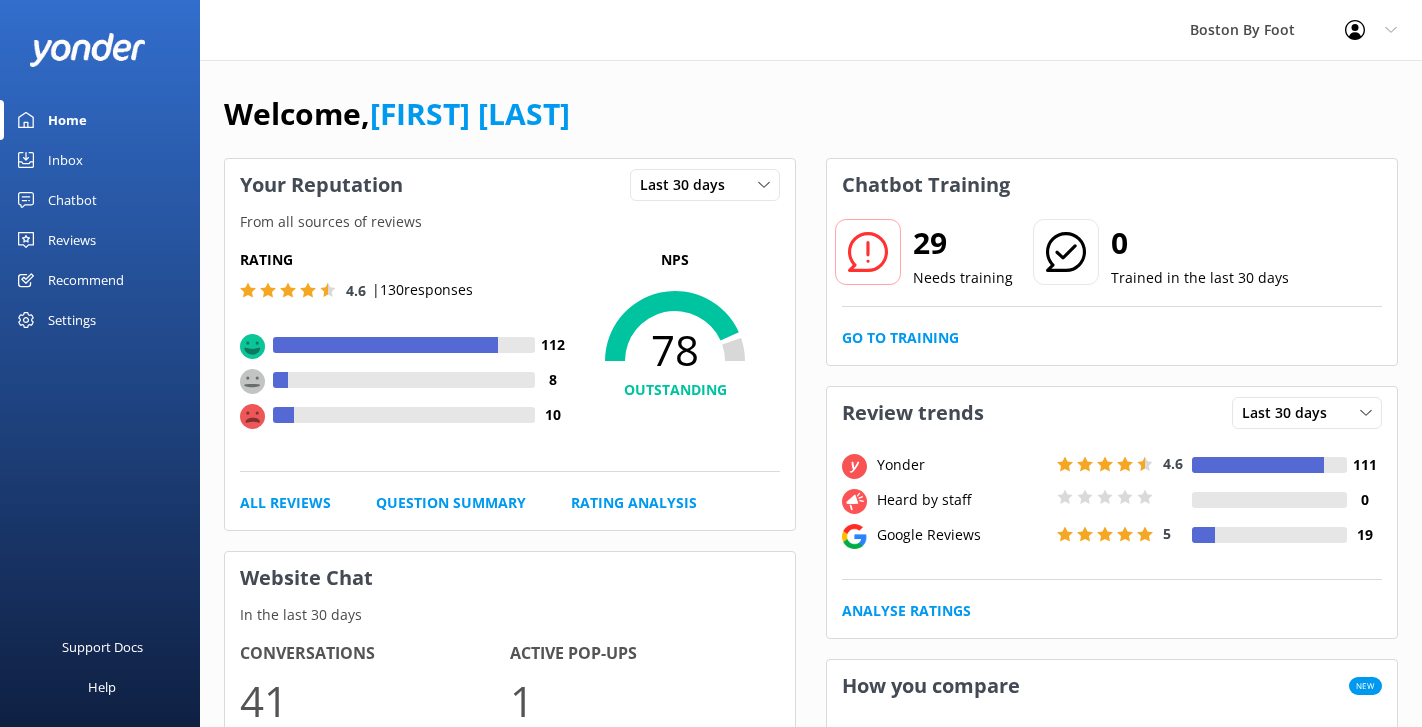 click on "Reviews" at bounding box center [72, 240] 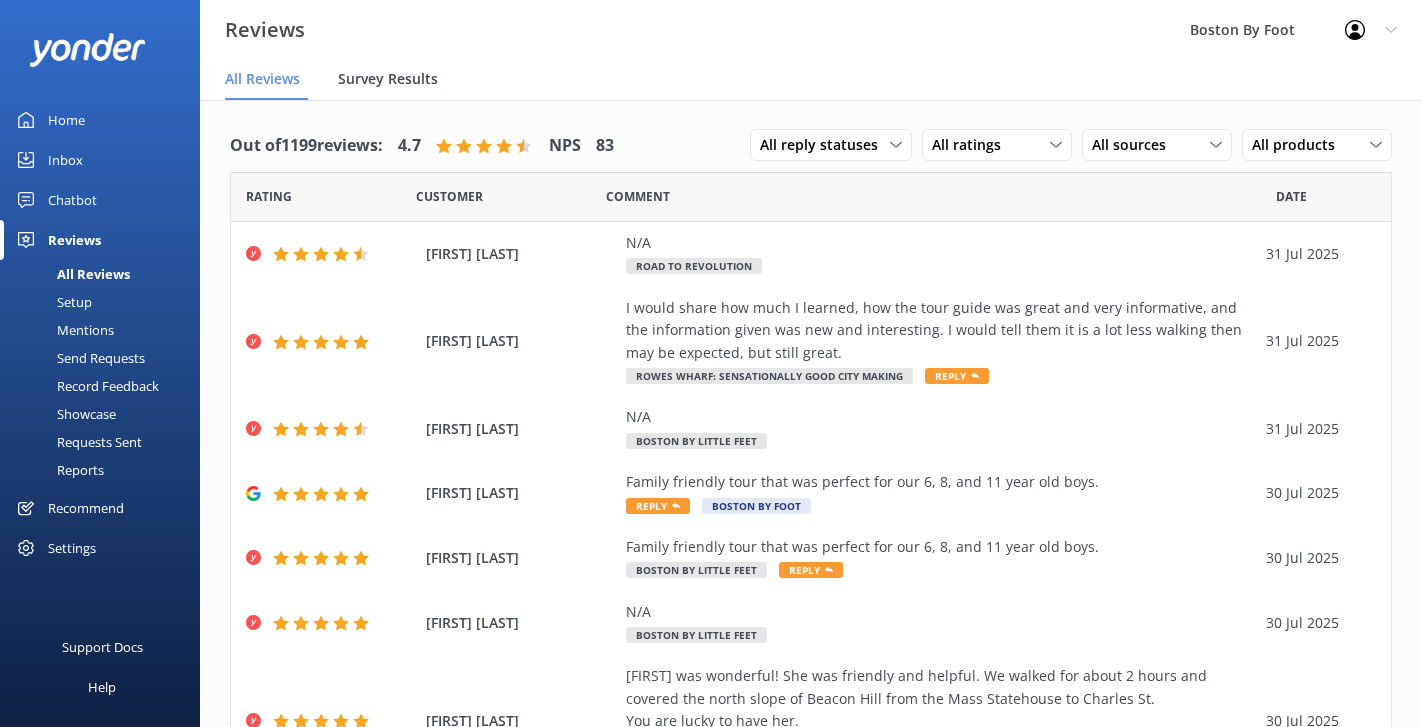 click on "Survey Results" at bounding box center [388, 79] 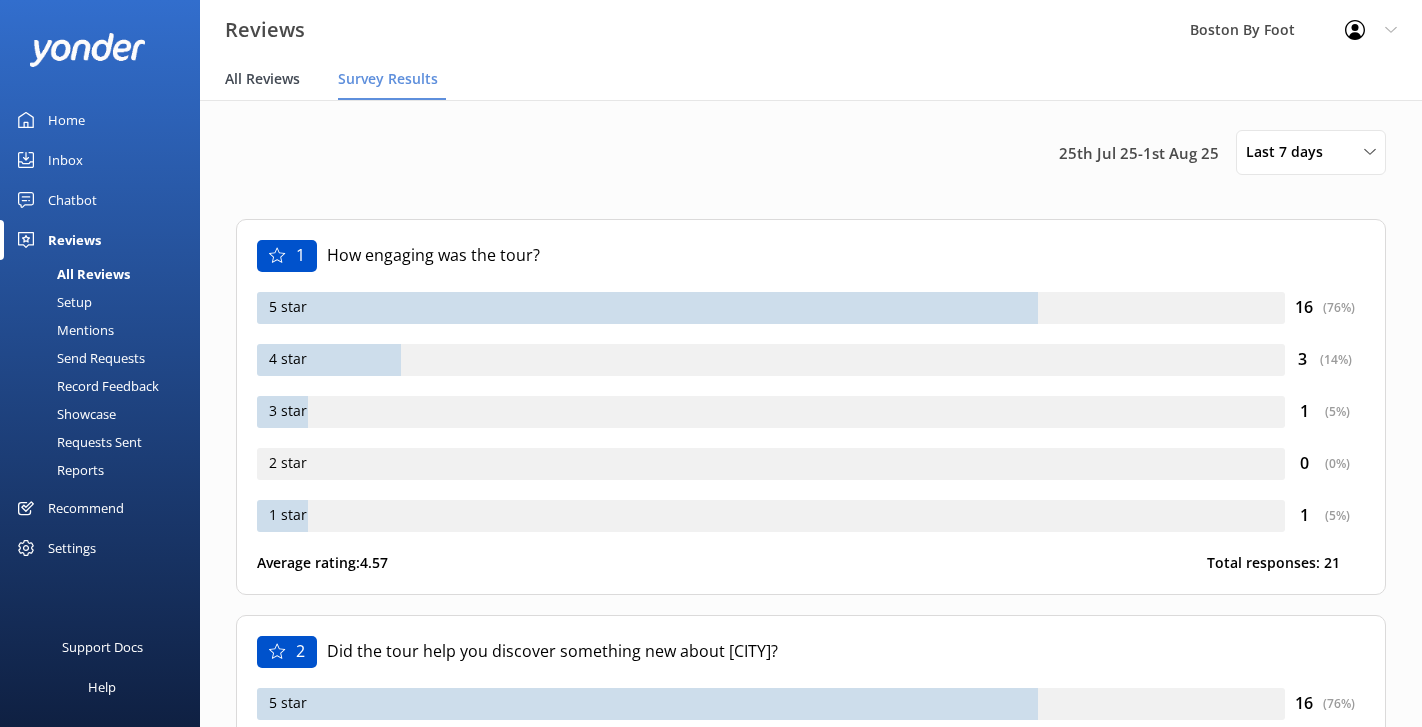 click on "All Reviews" at bounding box center (262, 79) 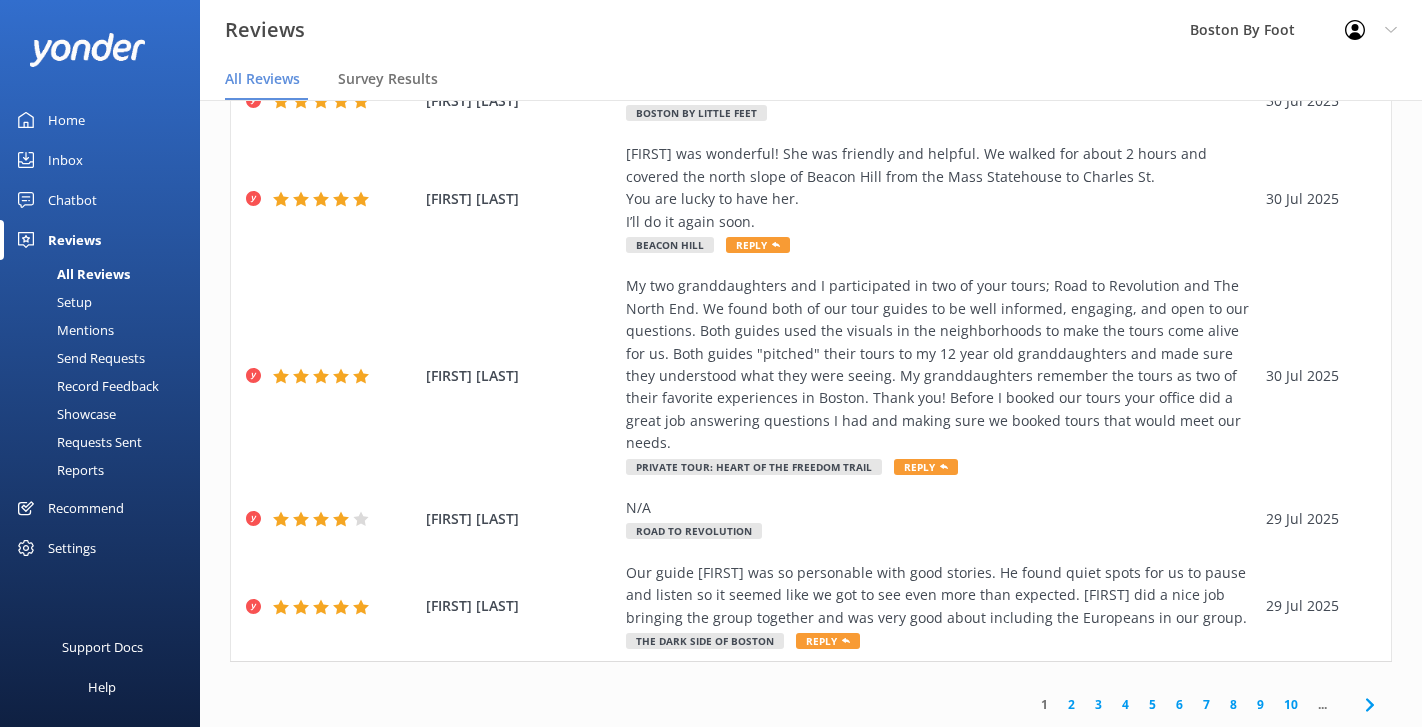 scroll, scrollTop: 531, scrollLeft: 0, axis: vertical 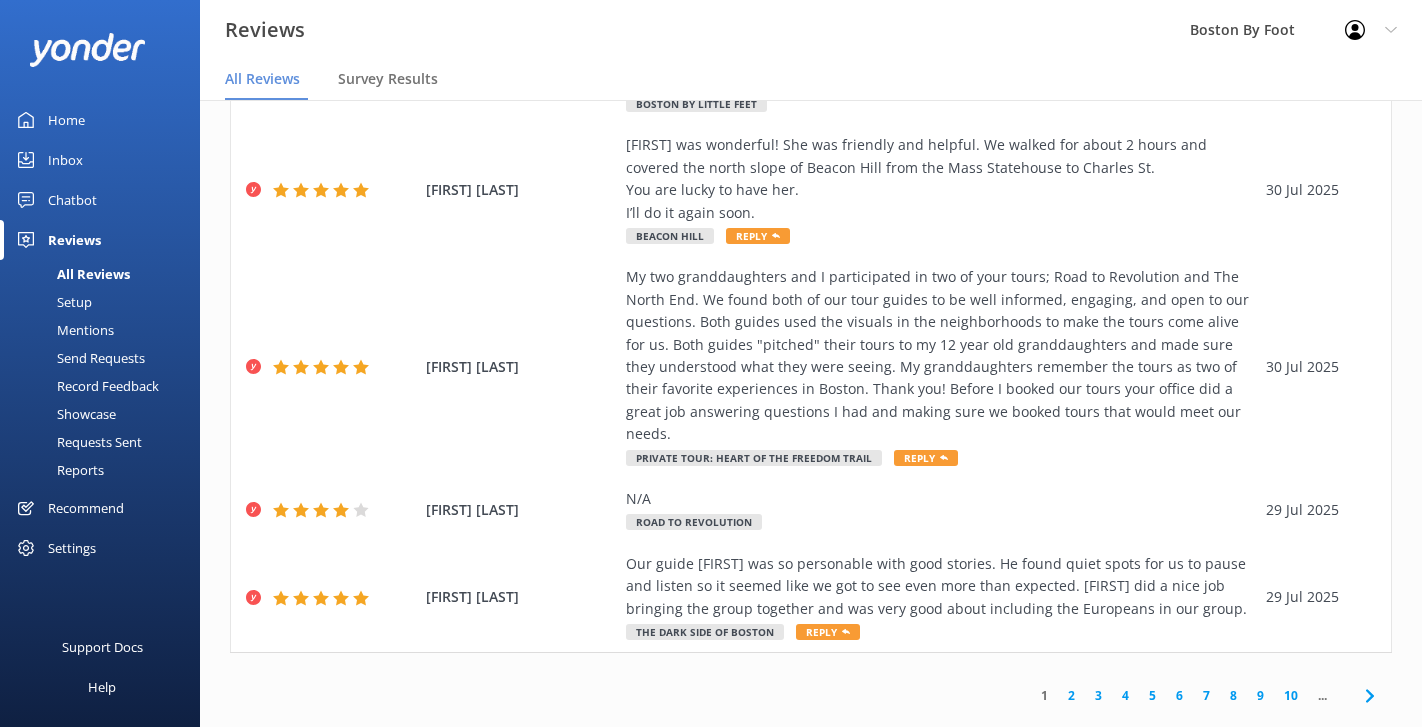 click 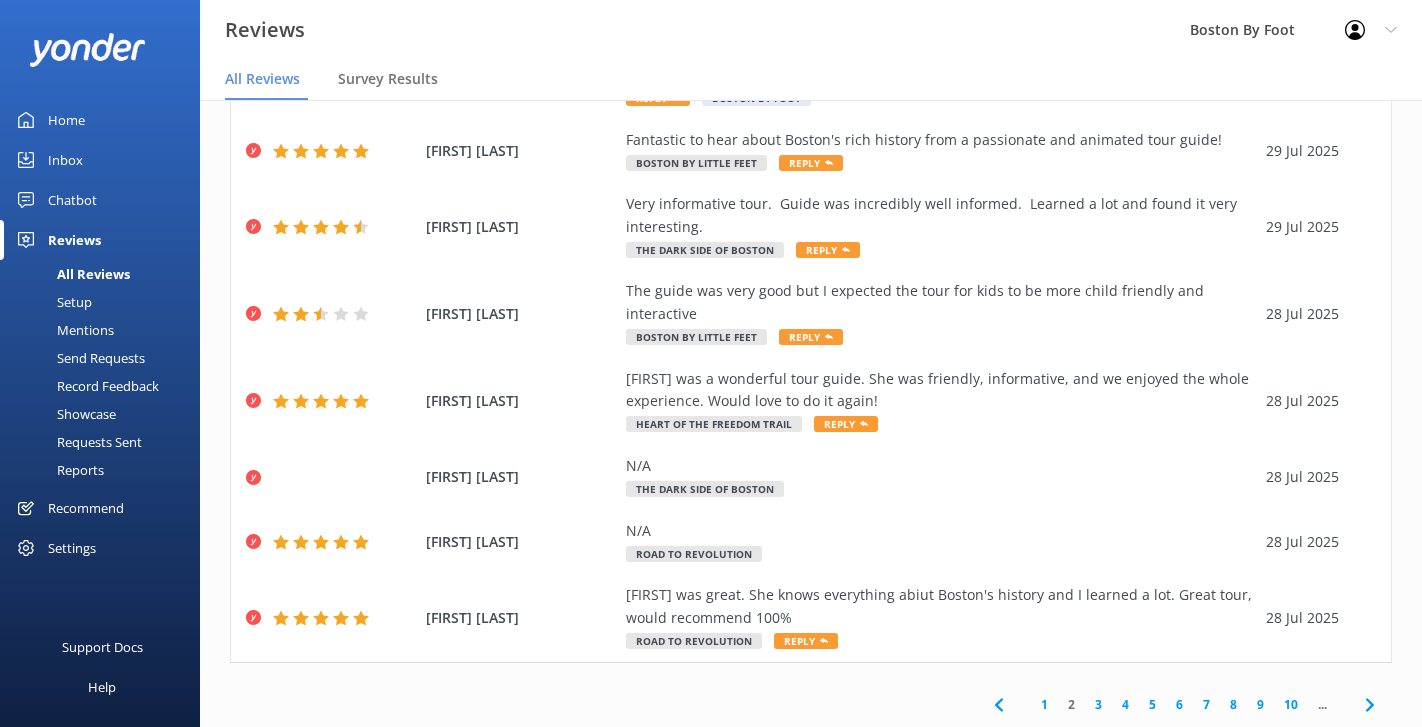 scroll, scrollTop: 355, scrollLeft: 0, axis: vertical 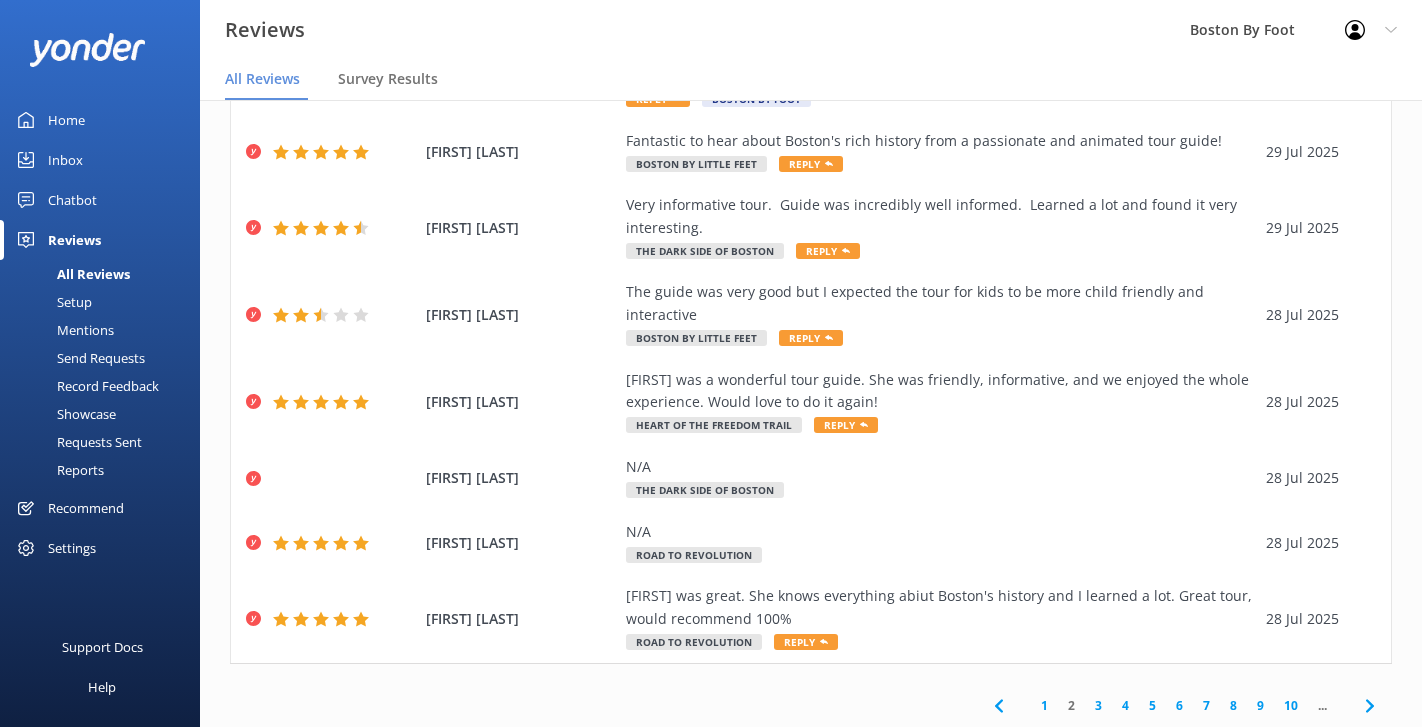 click 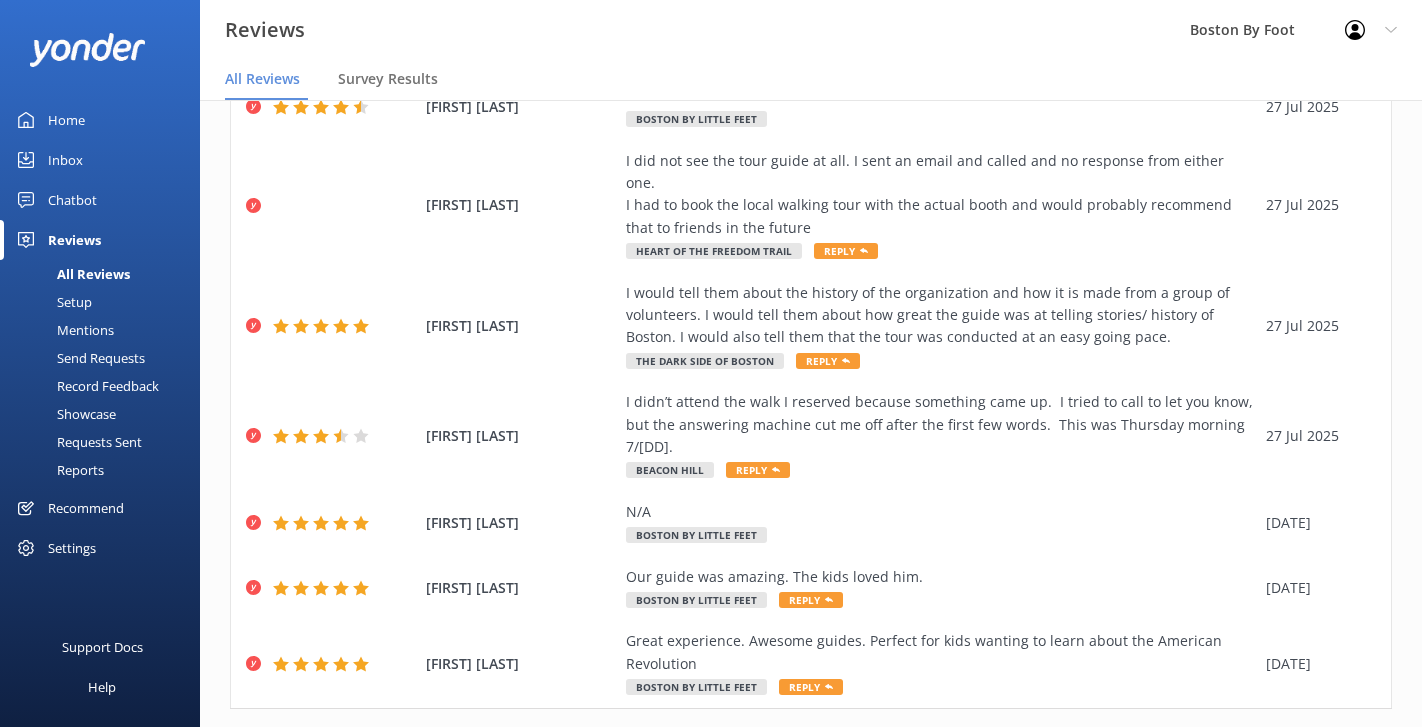 scroll, scrollTop: 421, scrollLeft: 0, axis: vertical 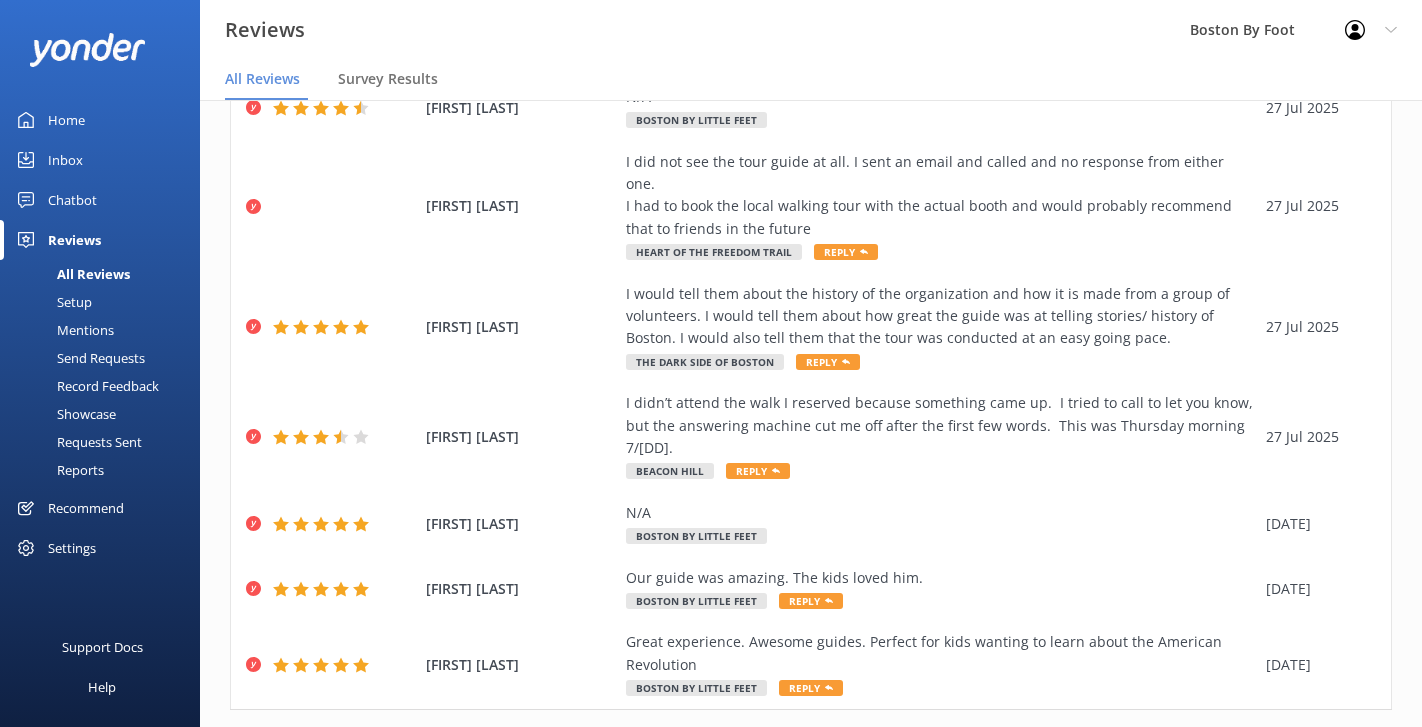 click on "10" at bounding box center [1291, 751] 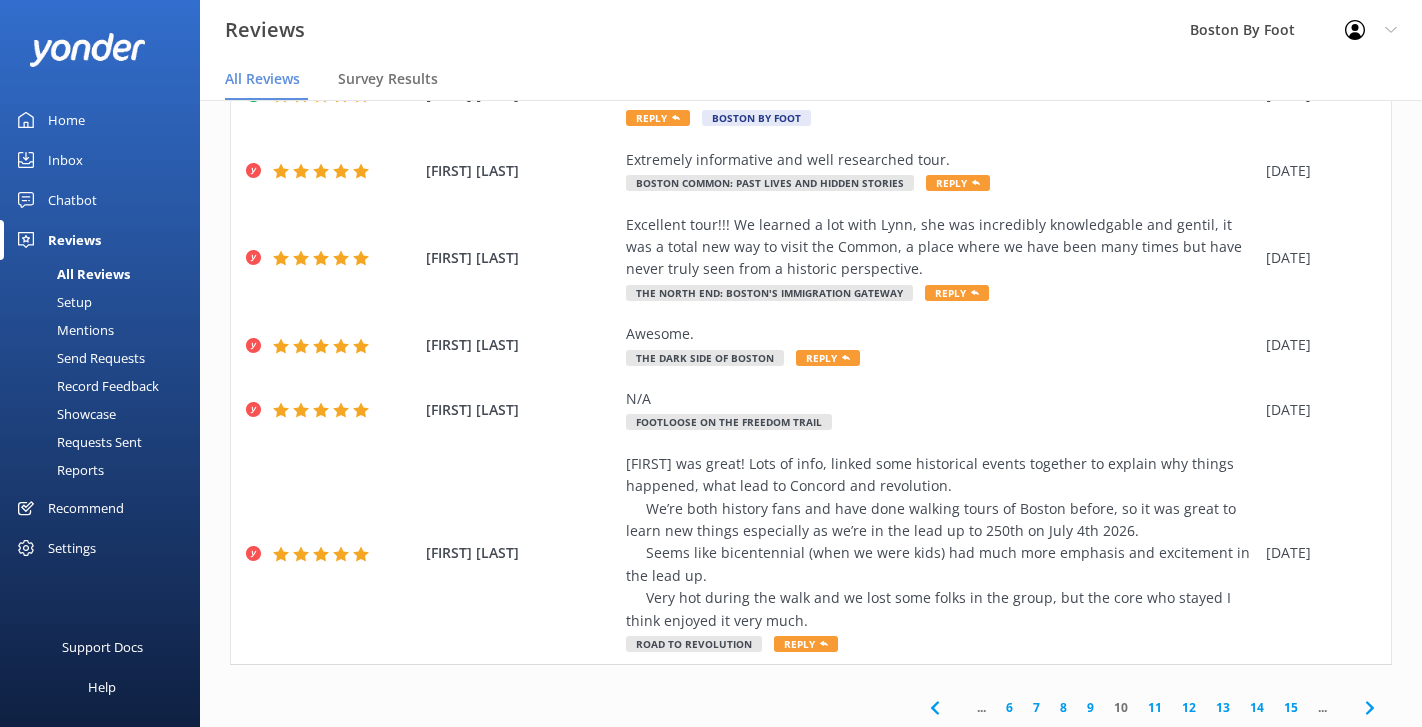 scroll, scrollTop: 509, scrollLeft: 0, axis: vertical 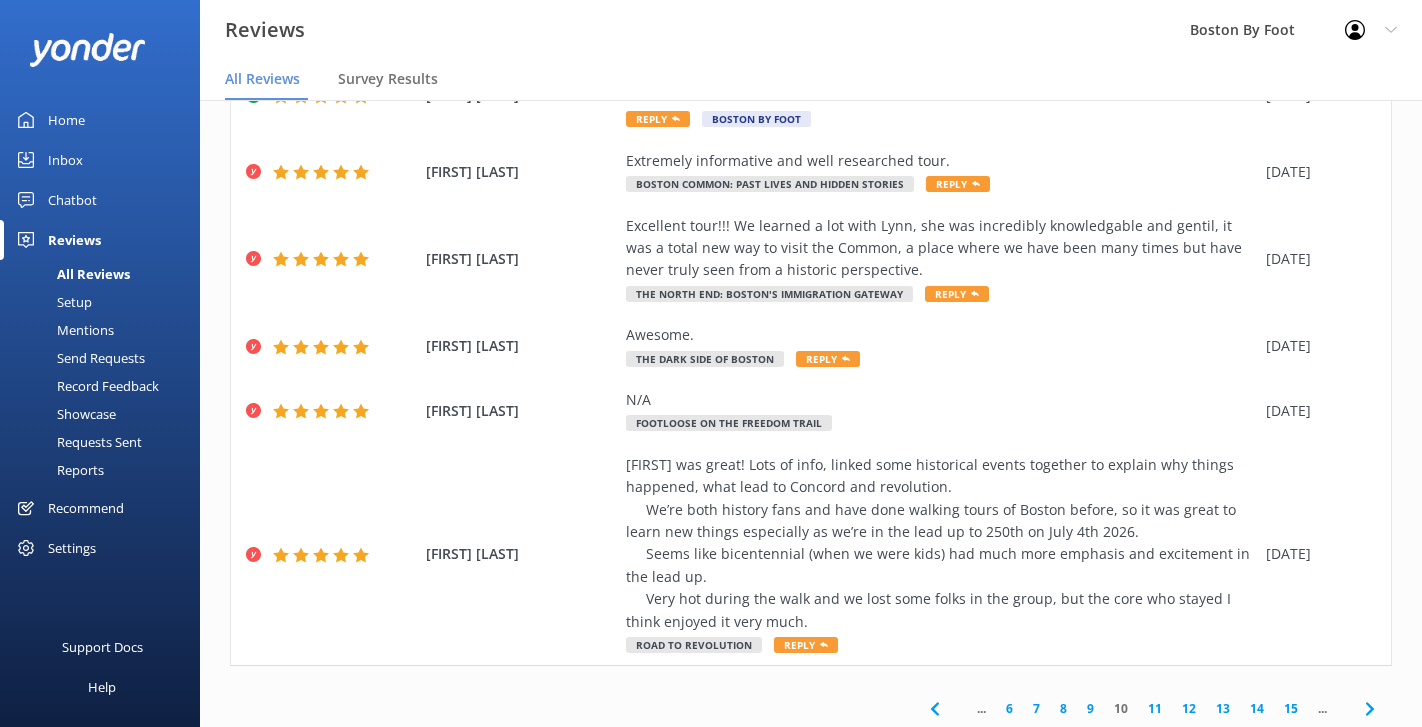 click on "15" at bounding box center [1291, 708] 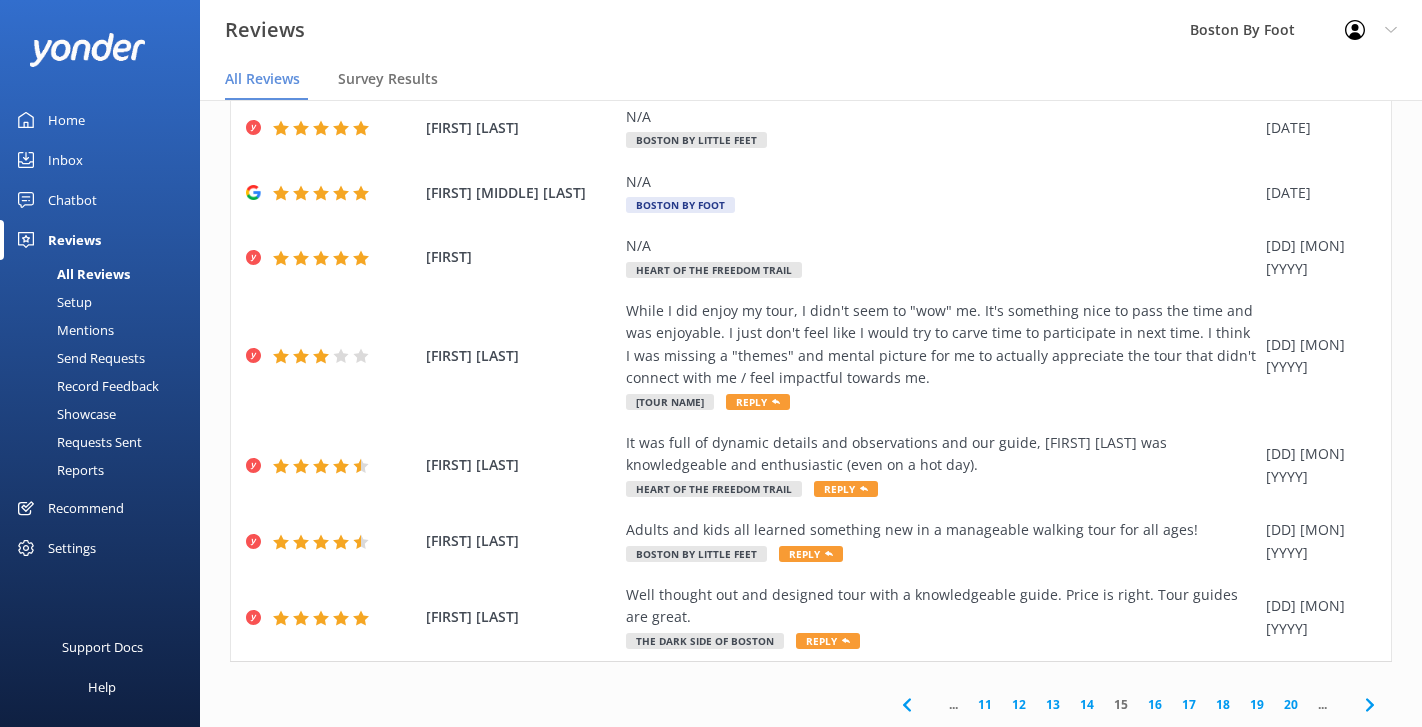 scroll, scrollTop: 333, scrollLeft: 0, axis: vertical 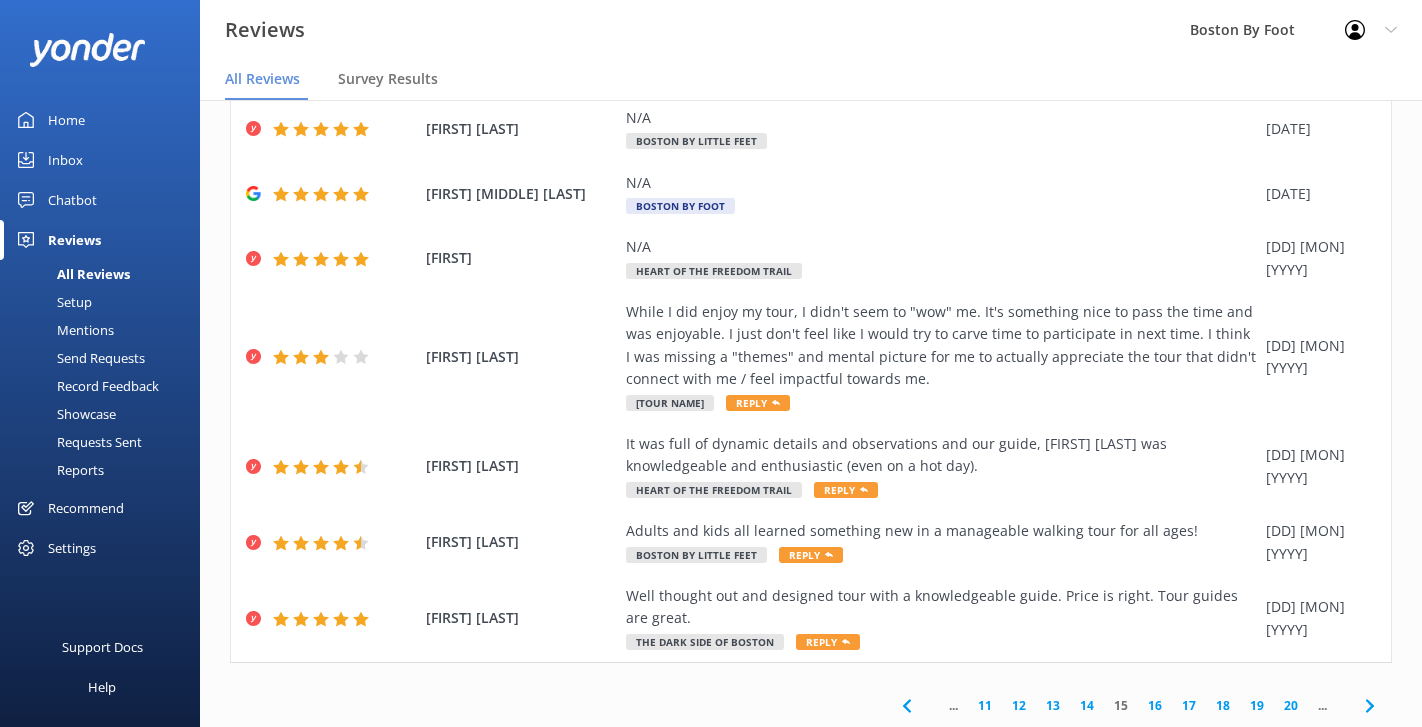 click on "20" at bounding box center [1291, 705] 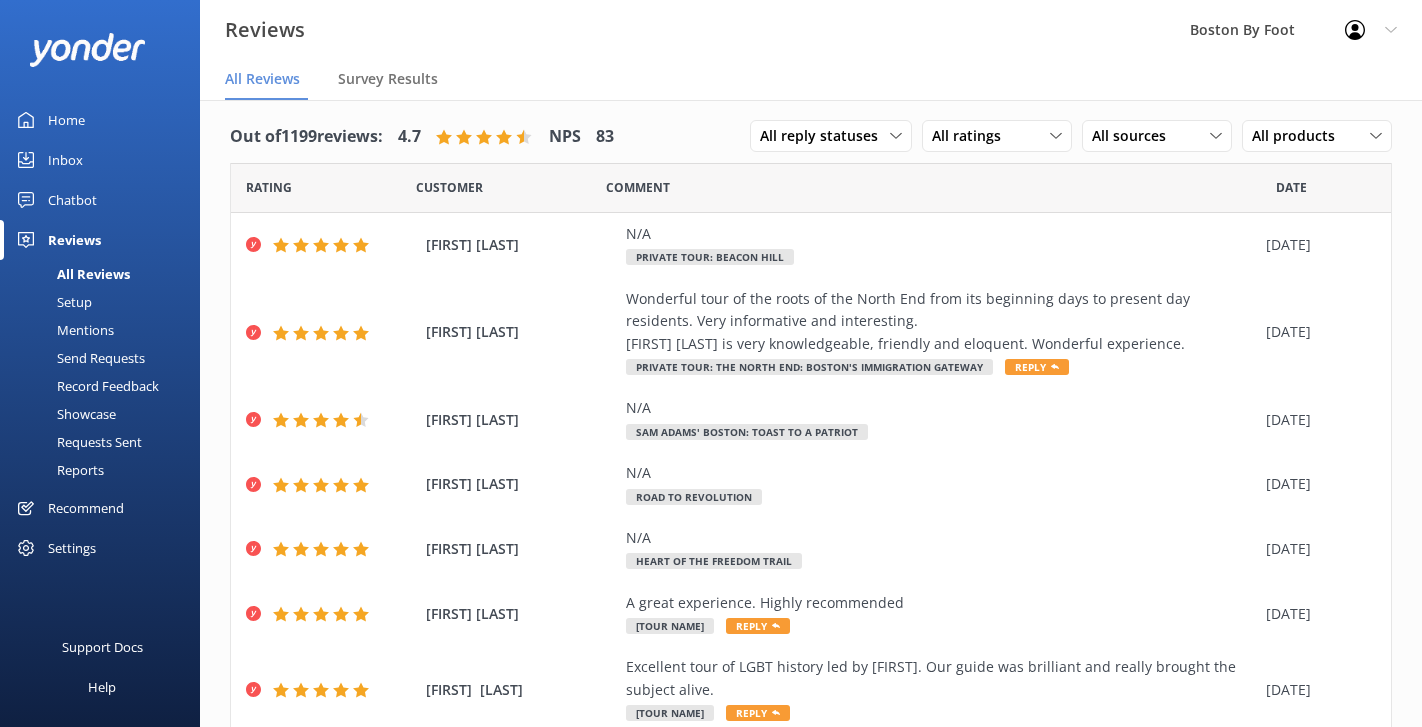 scroll, scrollTop: 0, scrollLeft: 0, axis: both 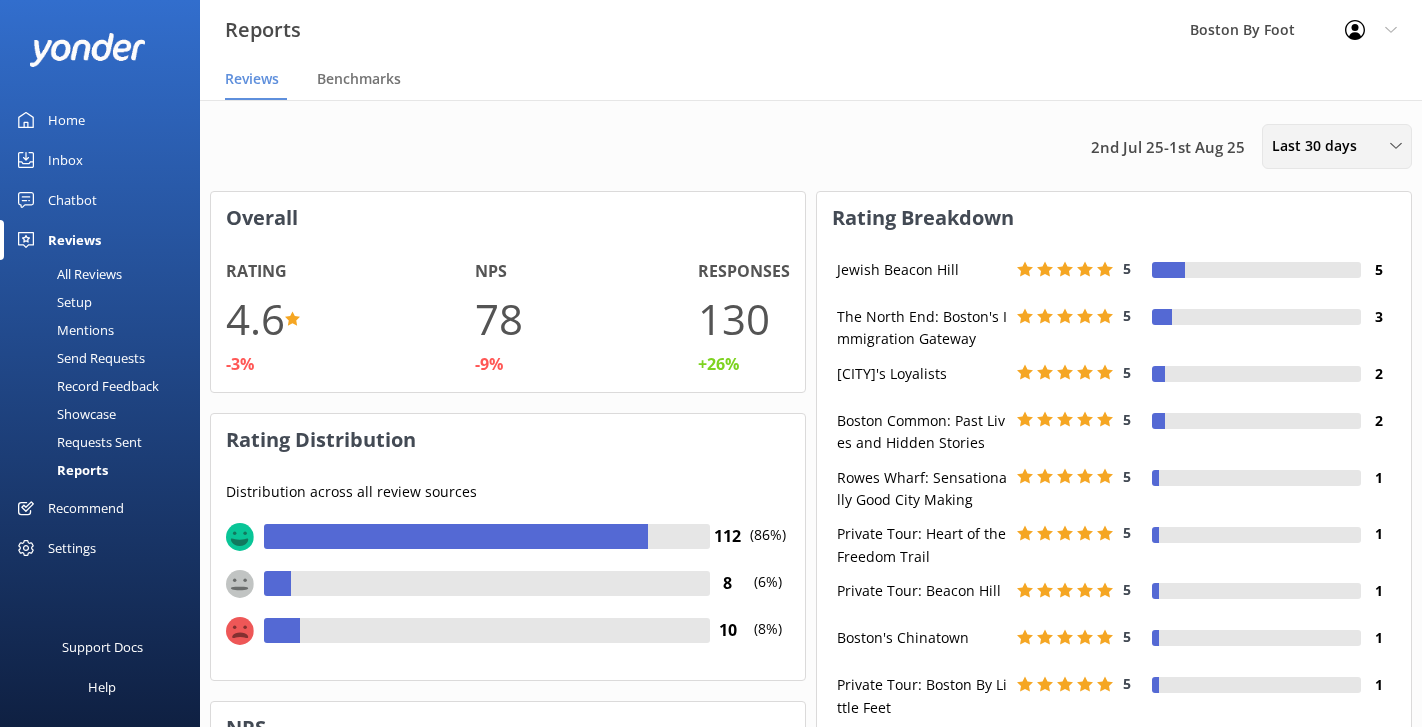 click 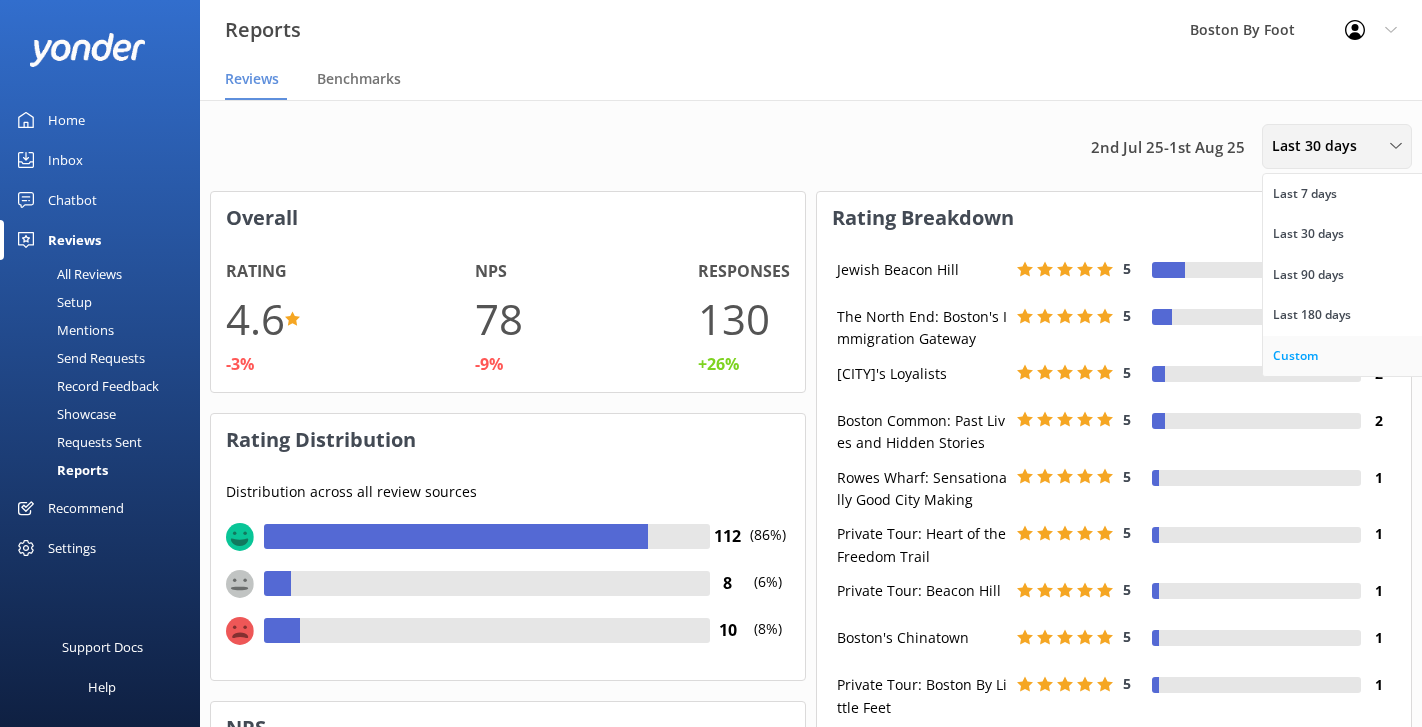 click on "Custom" at bounding box center [1352, 356] 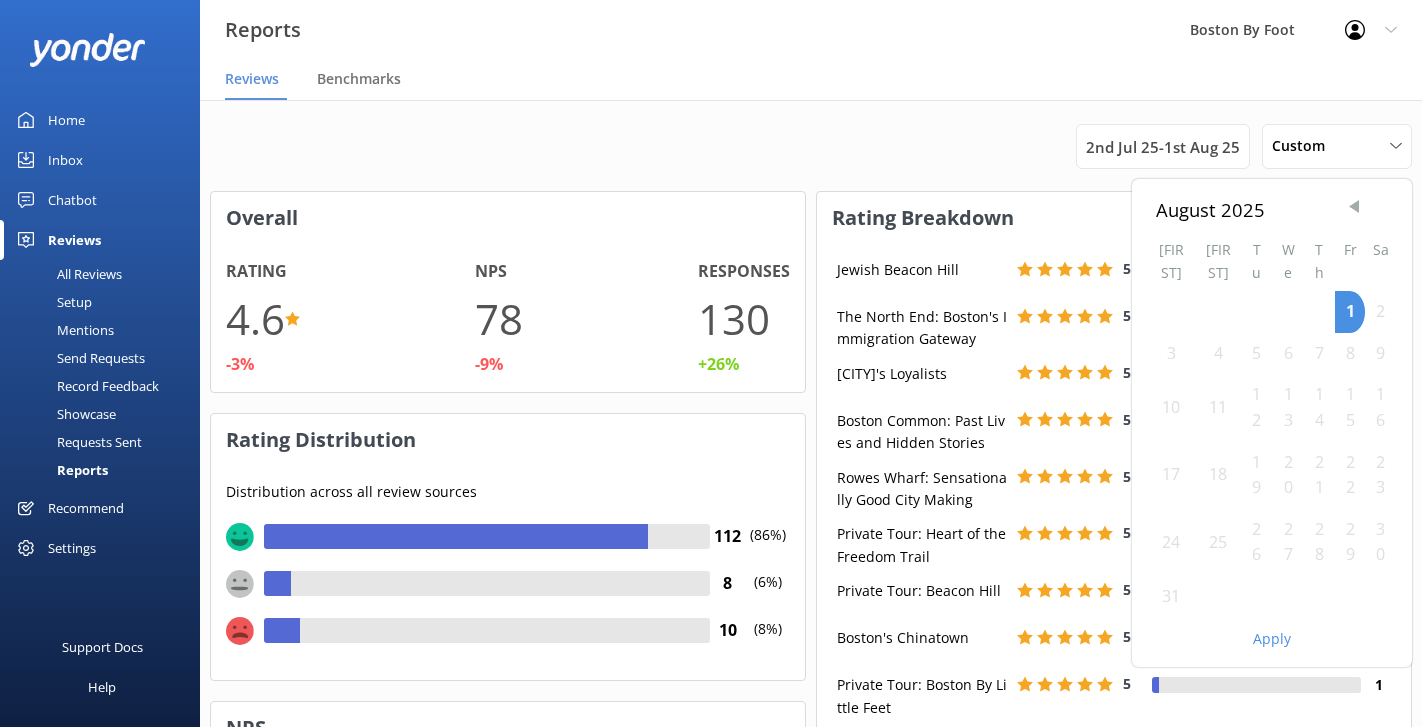 click at bounding box center [1354, 207] 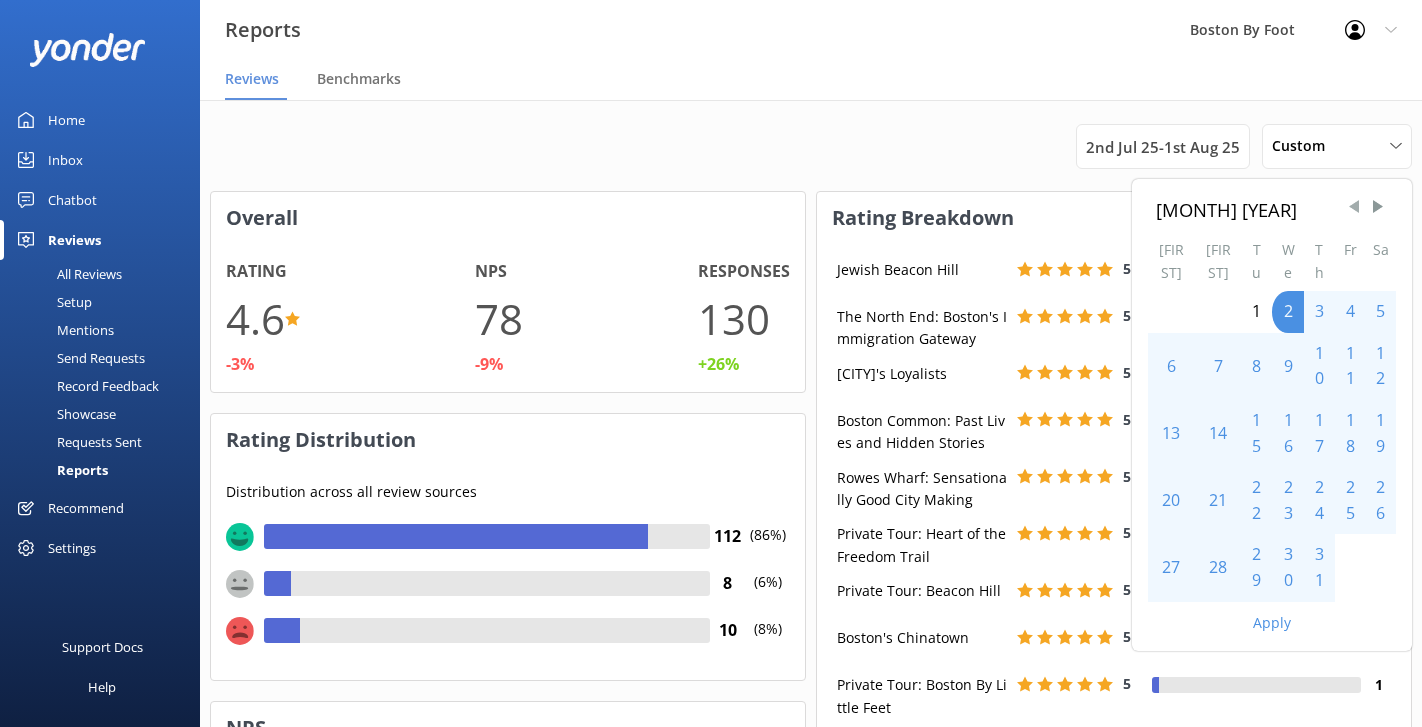 click at bounding box center (1354, 207) 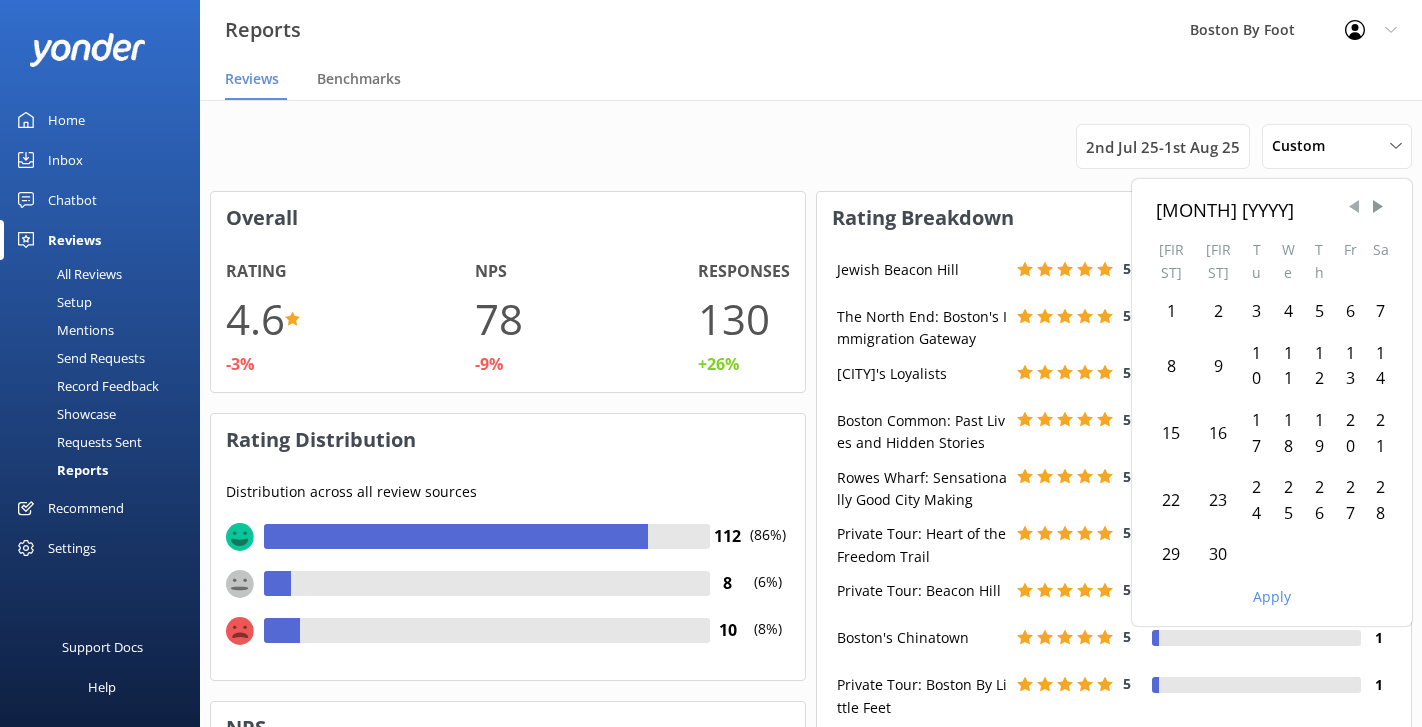 click at bounding box center (1354, 207) 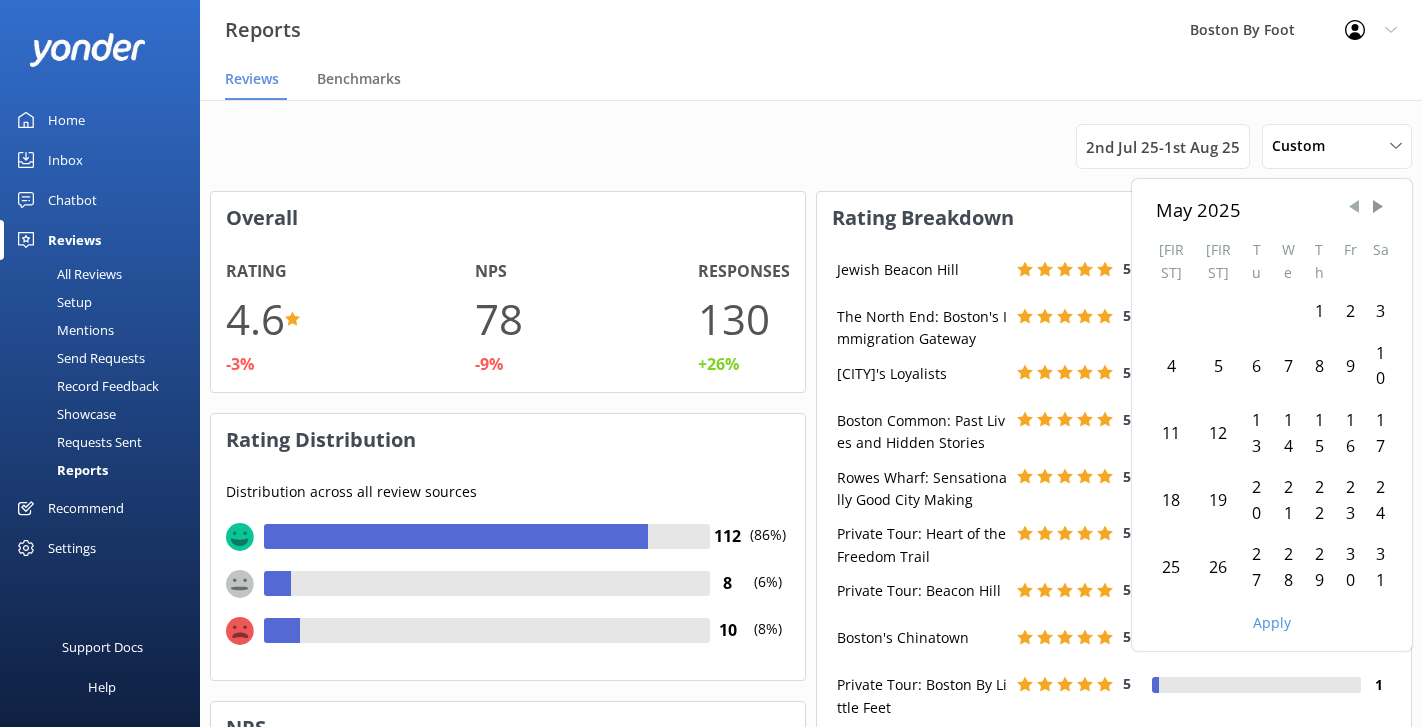 click at bounding box center [1354, 207] 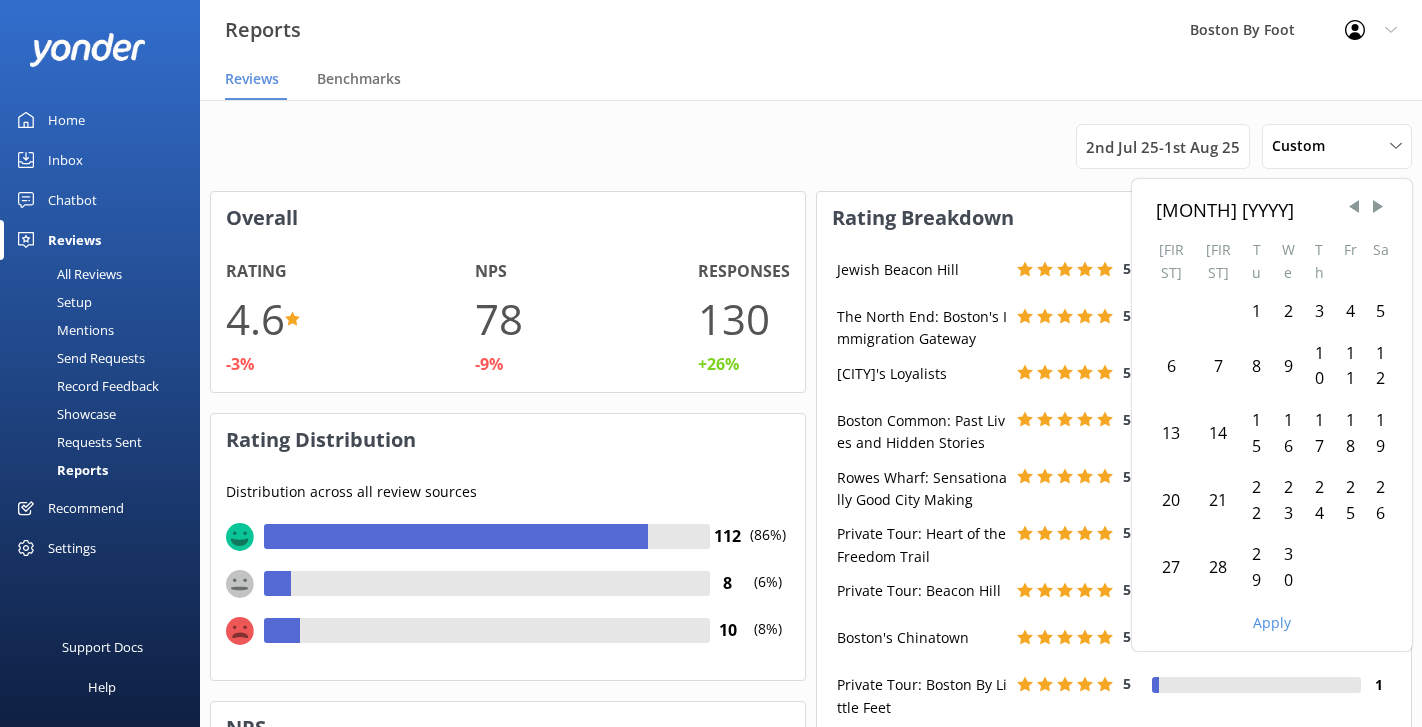 click on "1" at bounding box center [1257, 312] 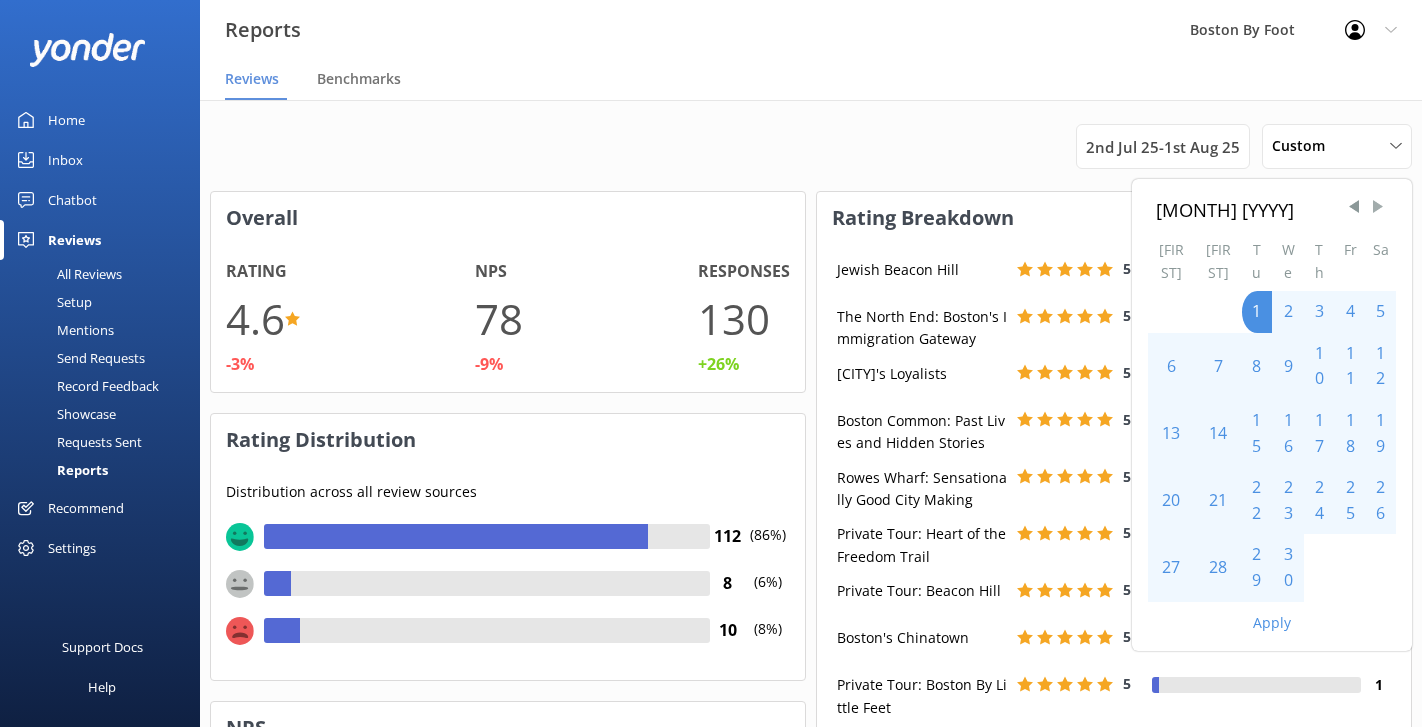 click at bounding box center [1378, 207] 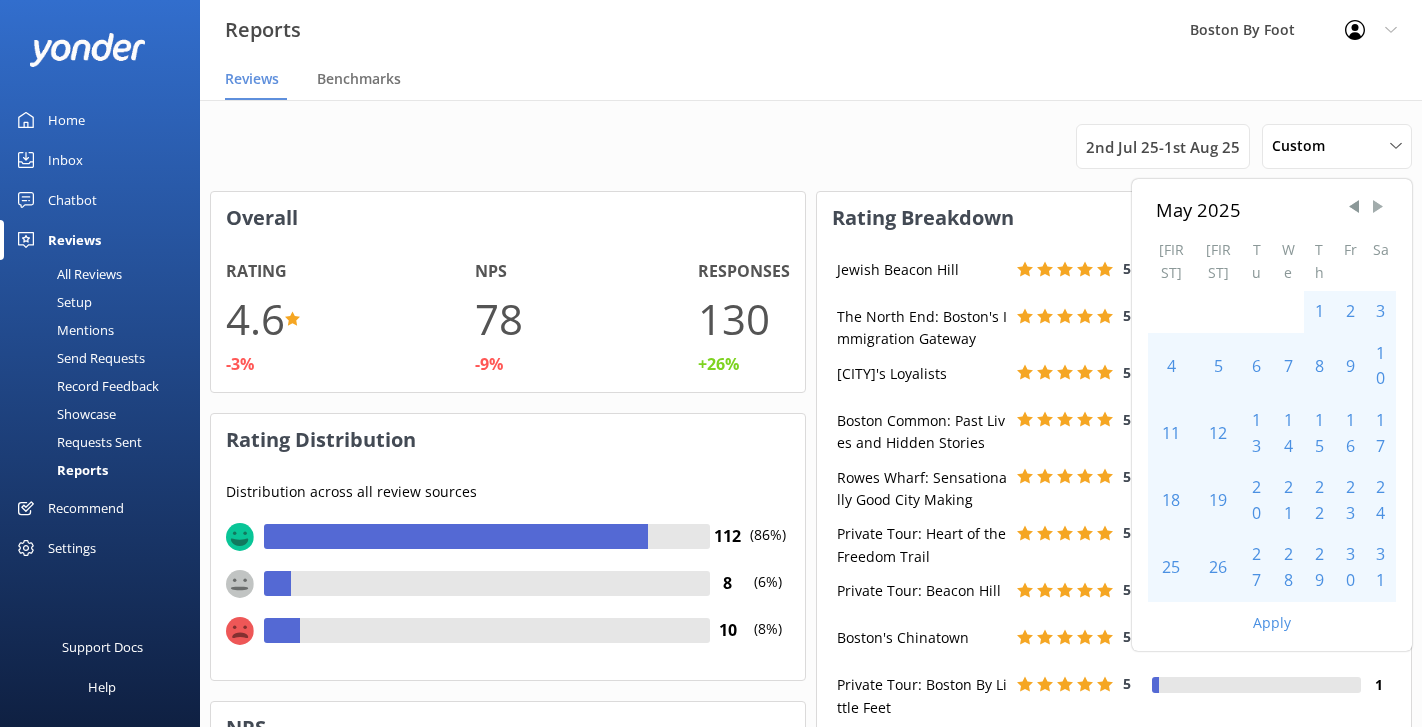 click at bounding box center [1378, 207] 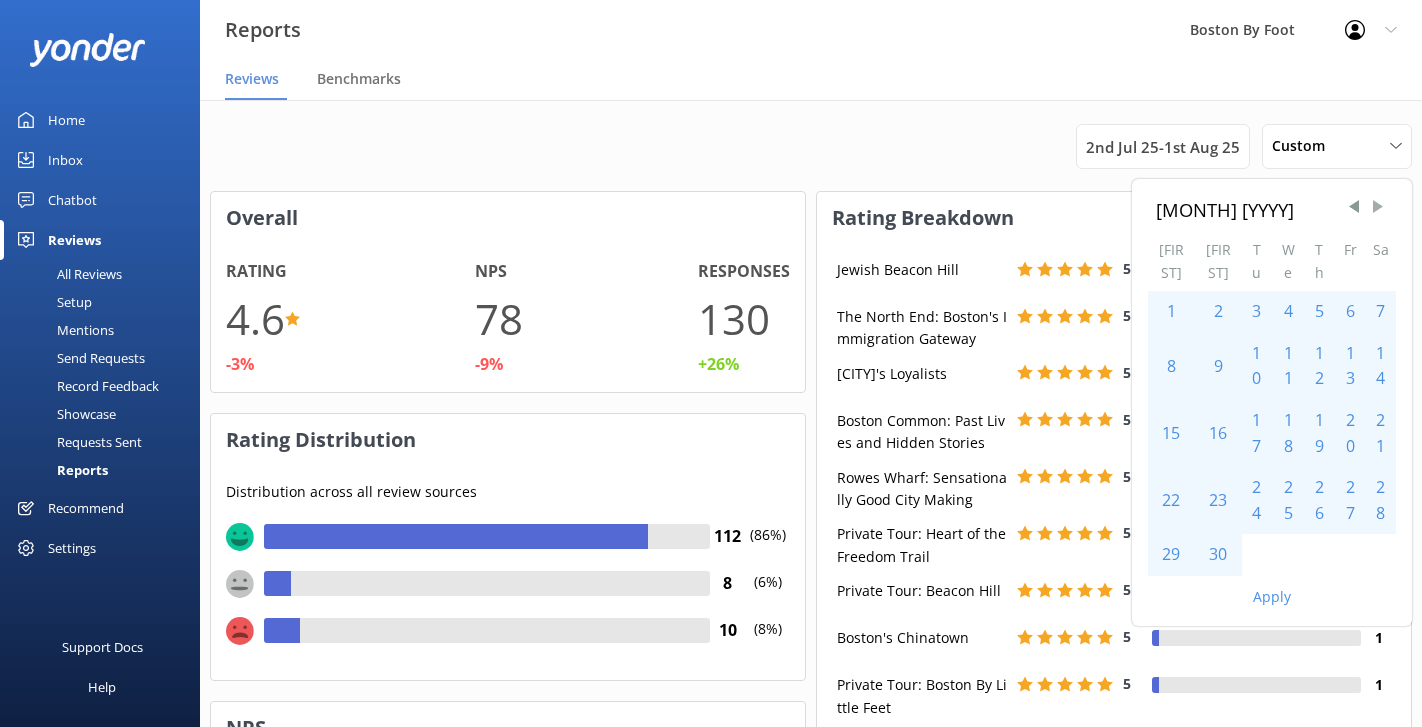 click at bounding box center [1378, 207] 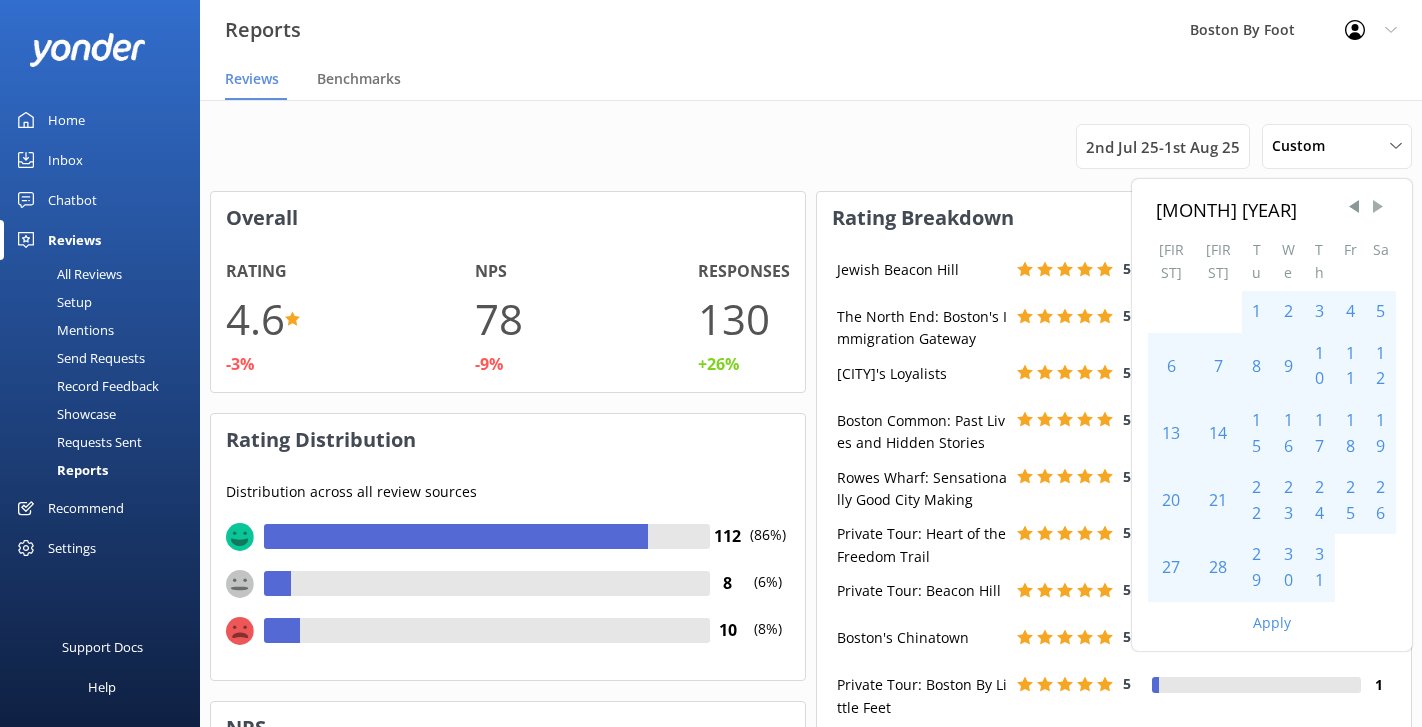 click at bounding box center (1378, 207) 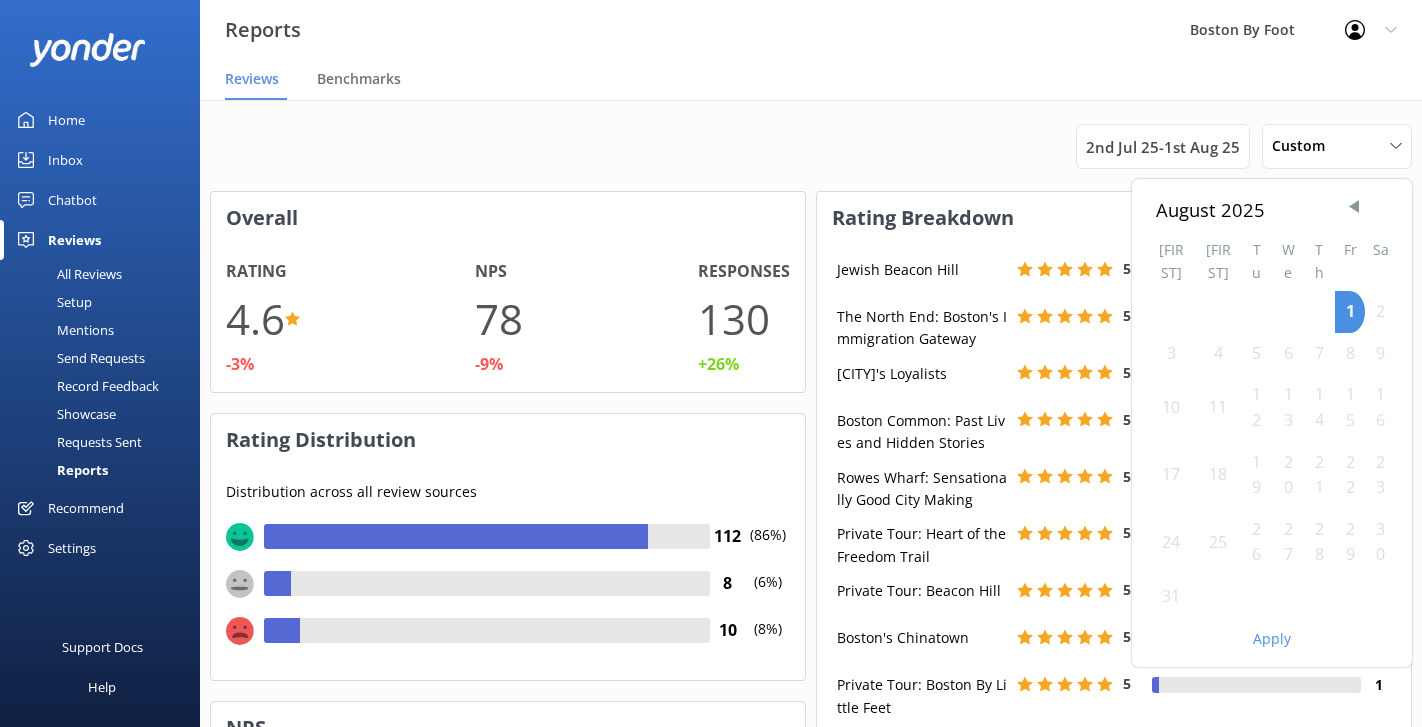 click on "Apply" at bounding box center [1272, 639] 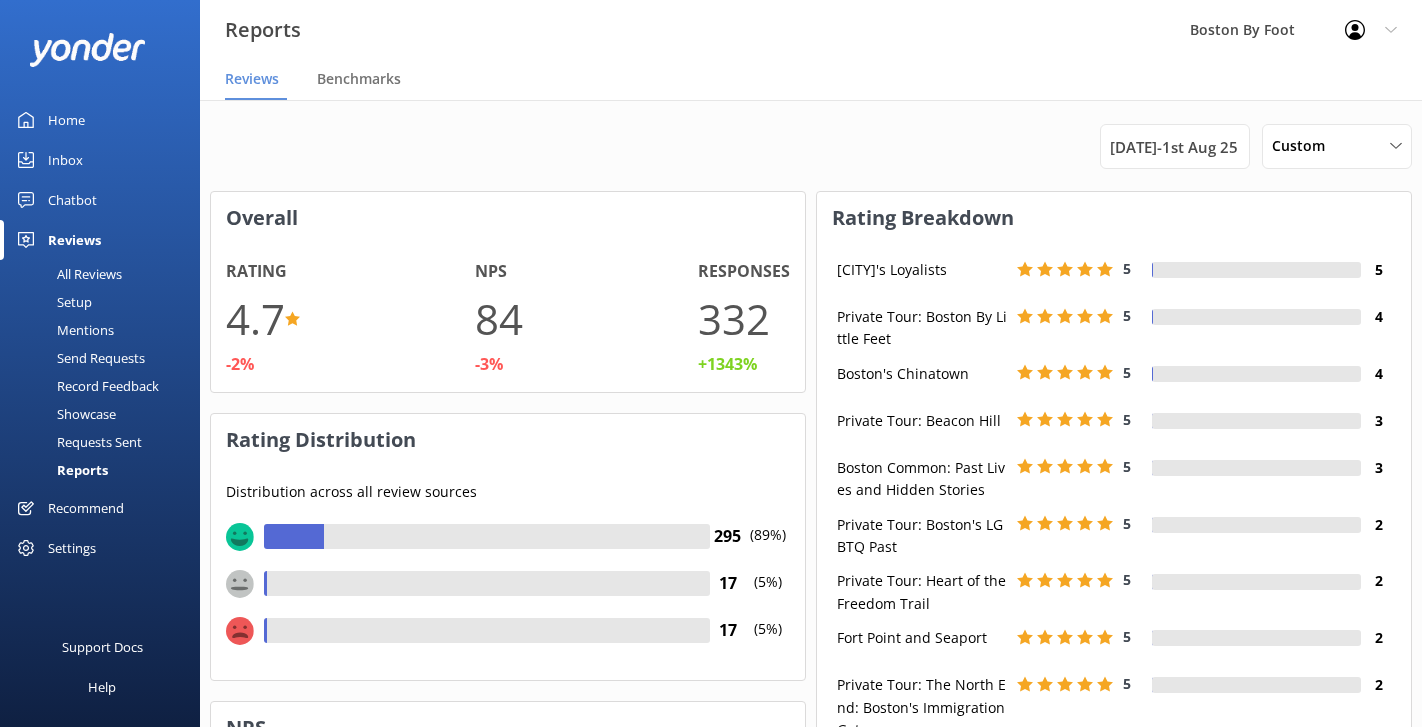 scroll, scrollTop: 1, scrollLeft: 1, axis: both 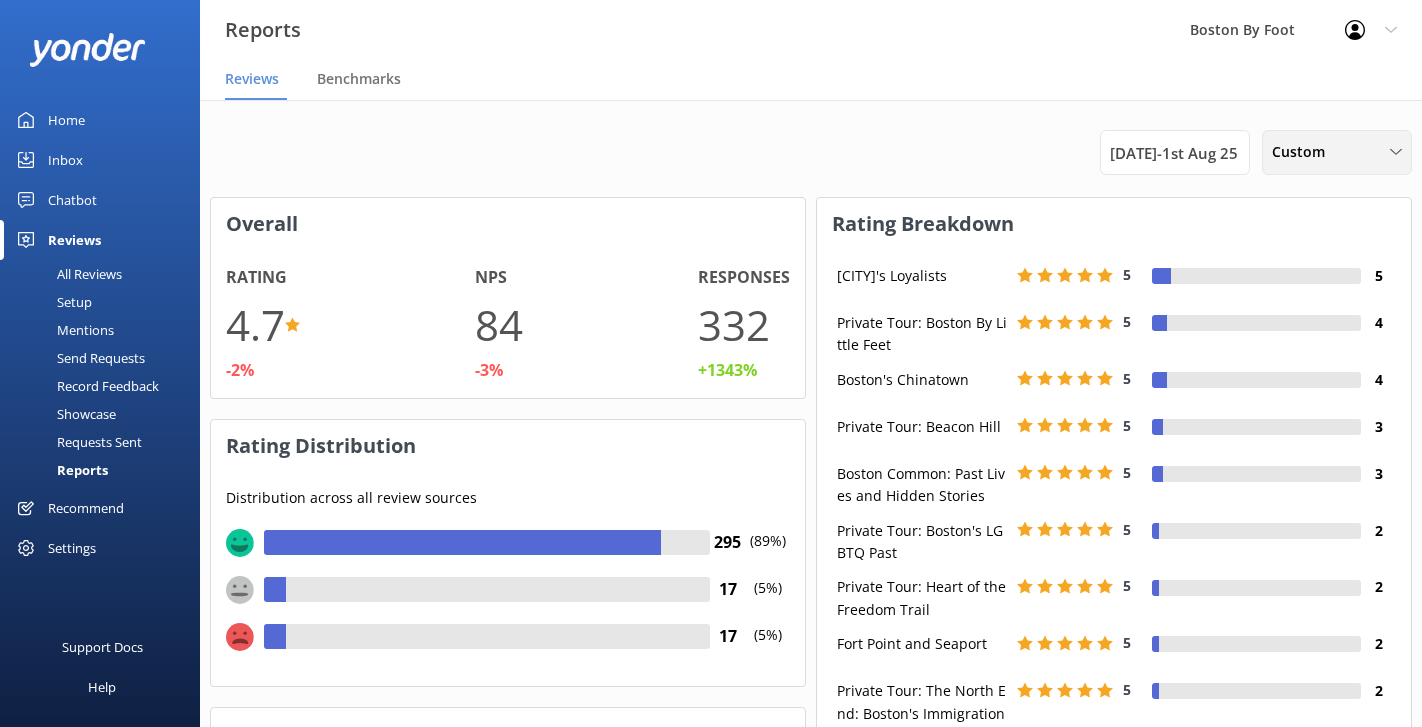 click on "Custom" at bounding box center [1337, 152] 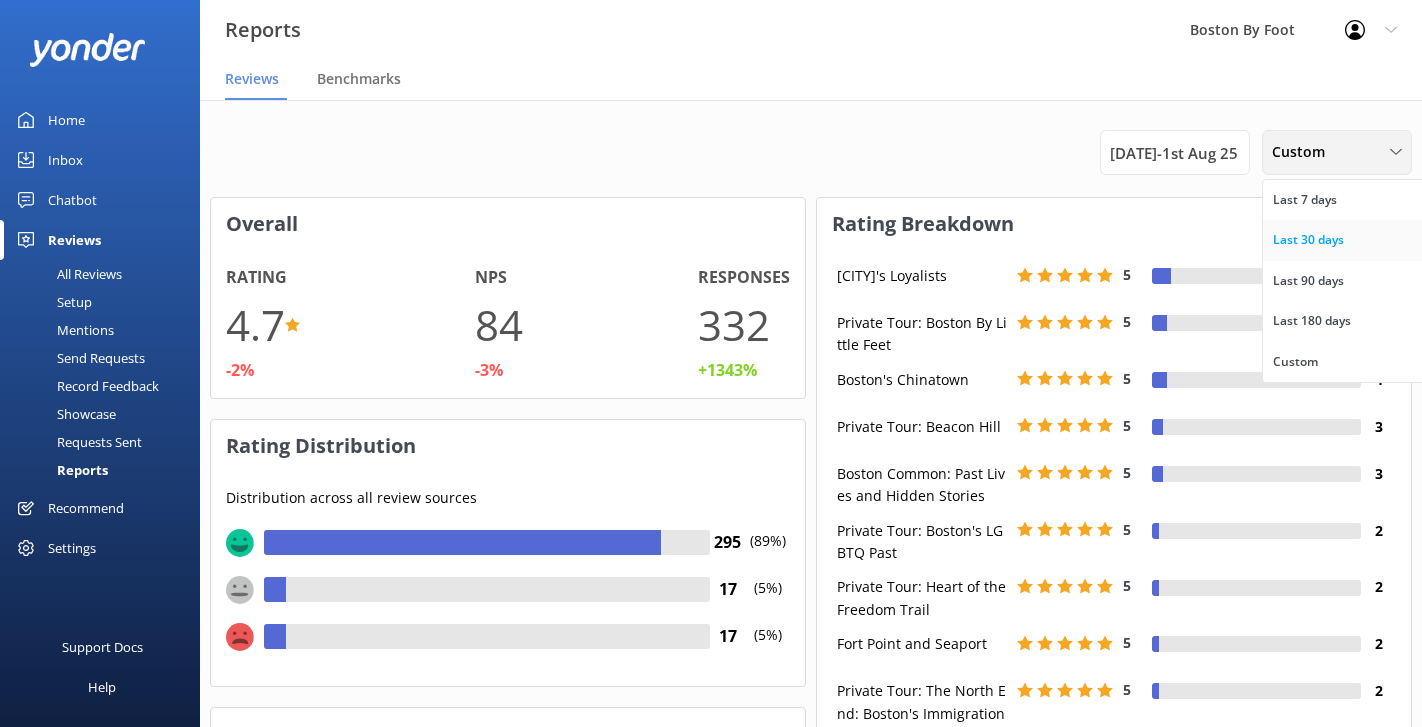 click on "Last 30 days" at bounding box center (1308, 240) 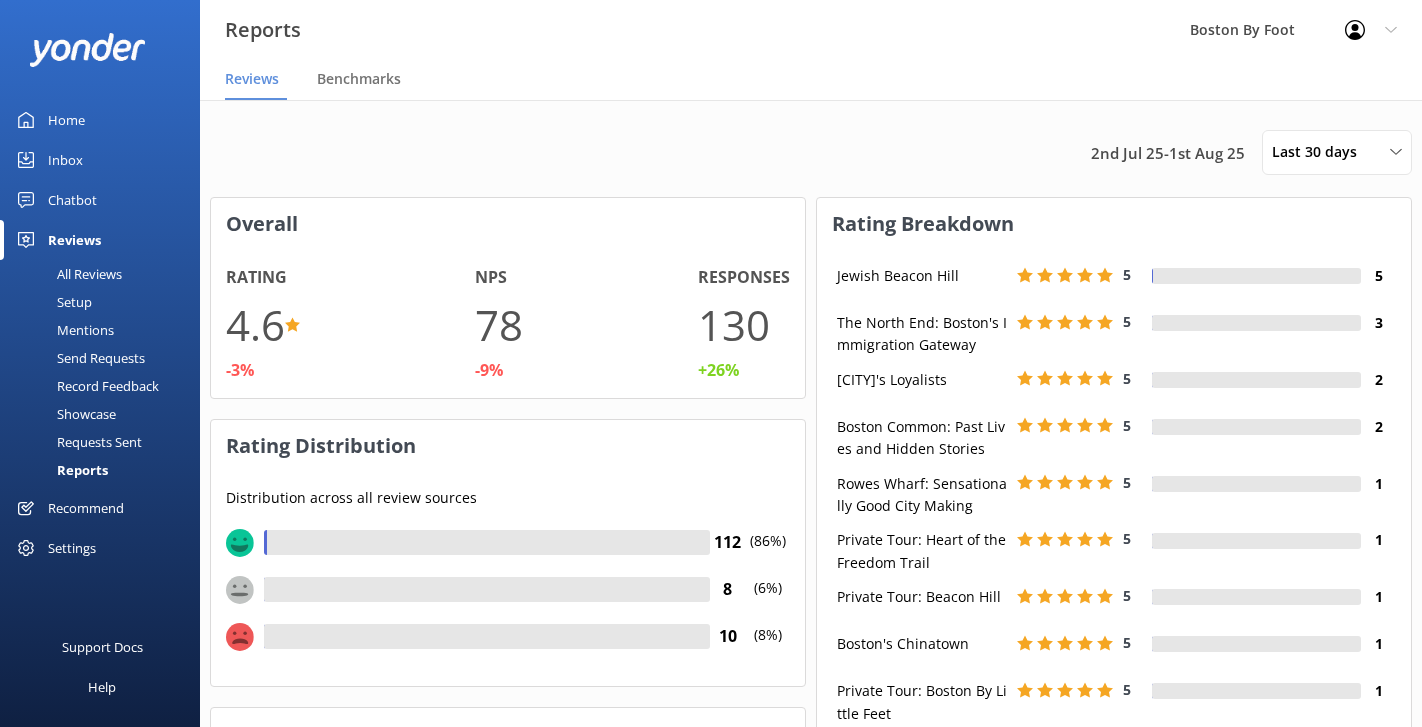 scroll, scrollTop: 215, scrollLeft: 594, axis: both 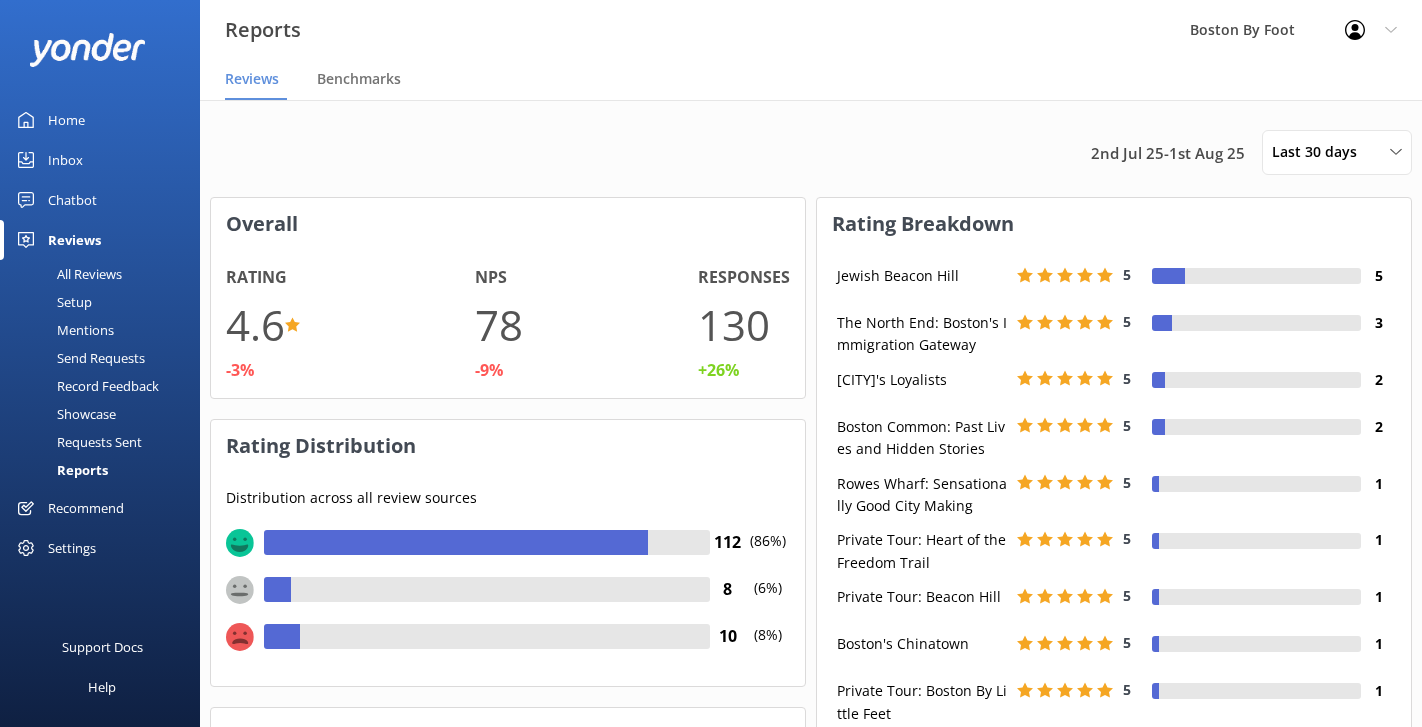 click on "Home" at bounding box center (66, 120) 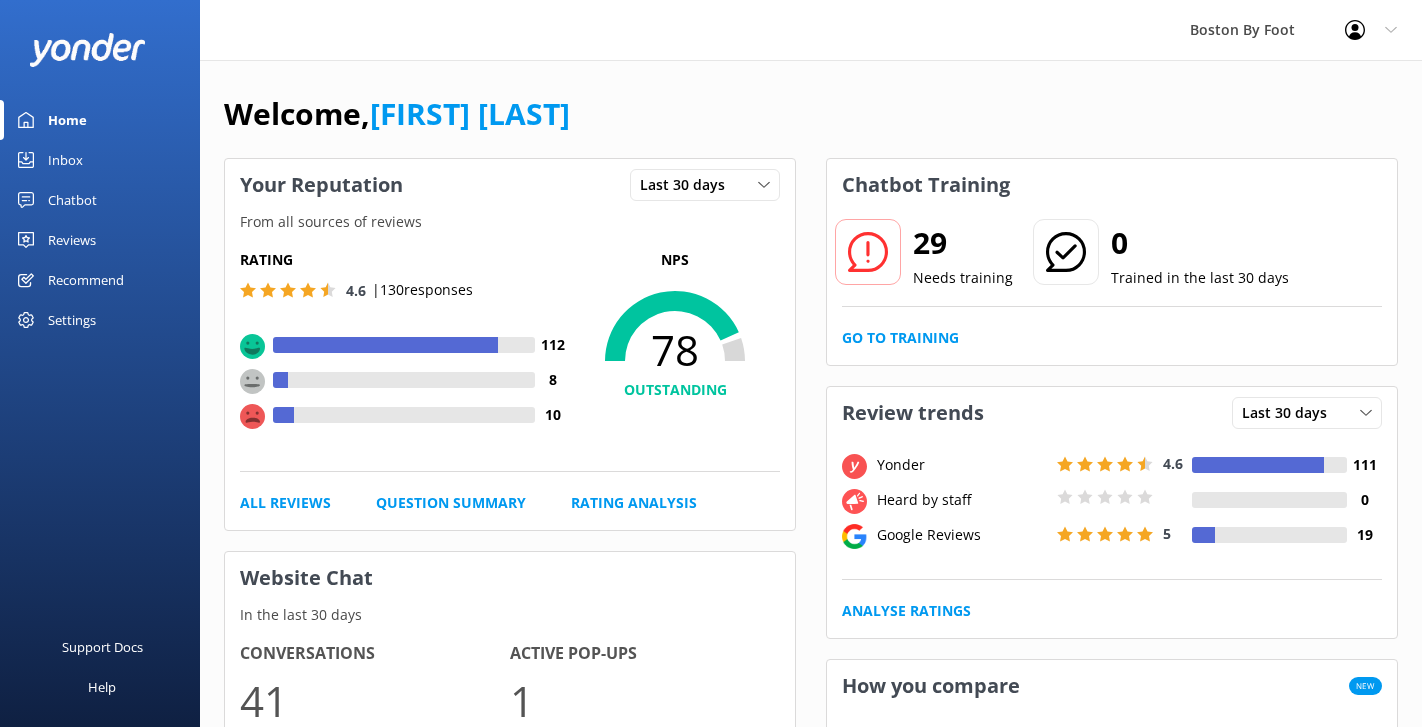 scroll, scrollTop: 0, scrollLeft: 0, axis: both 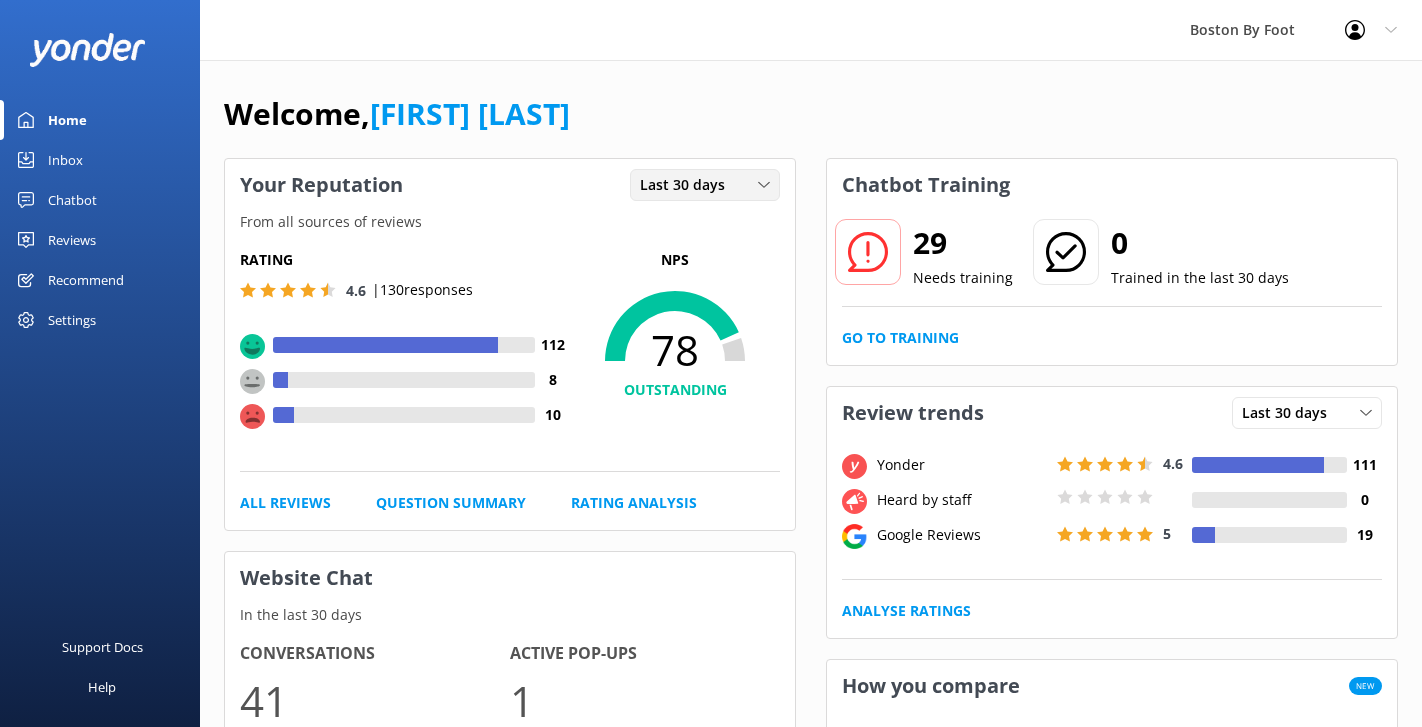 click 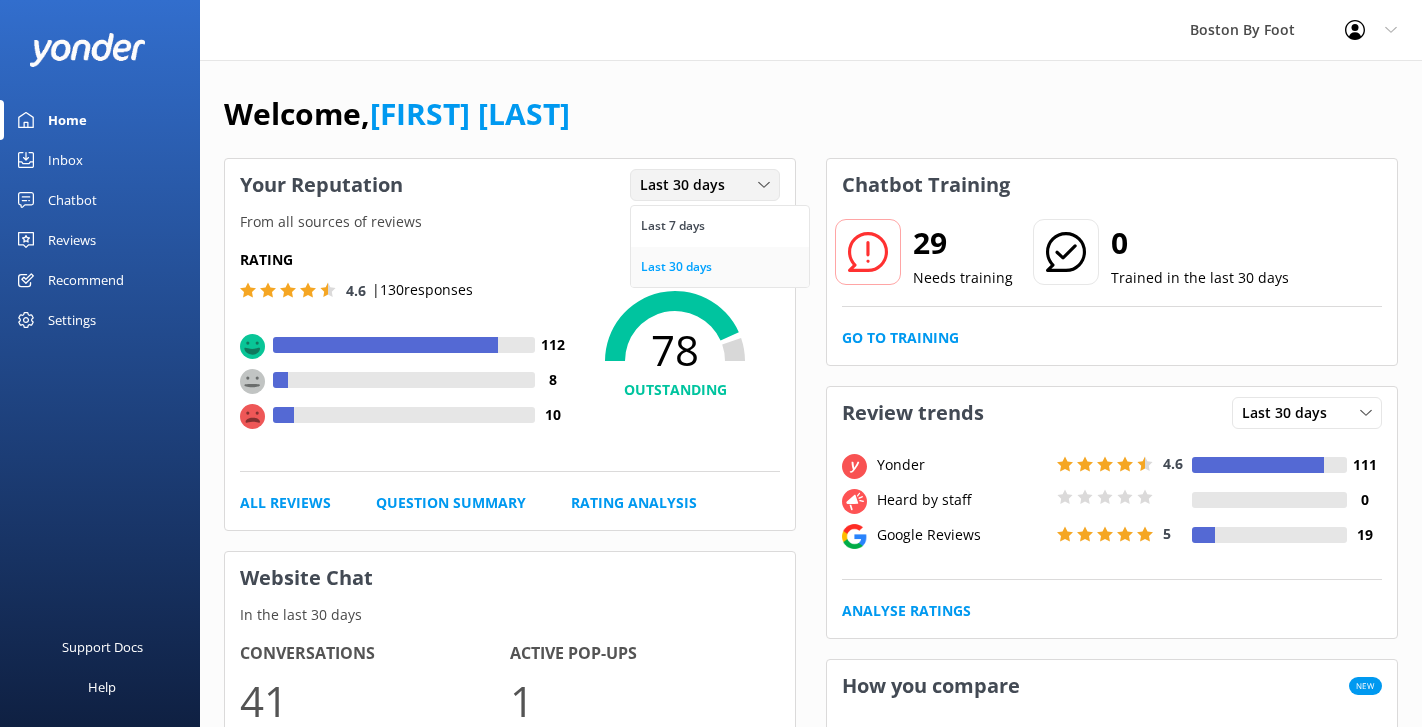 click on "Last 30 days" at bounding box center (720, 267) 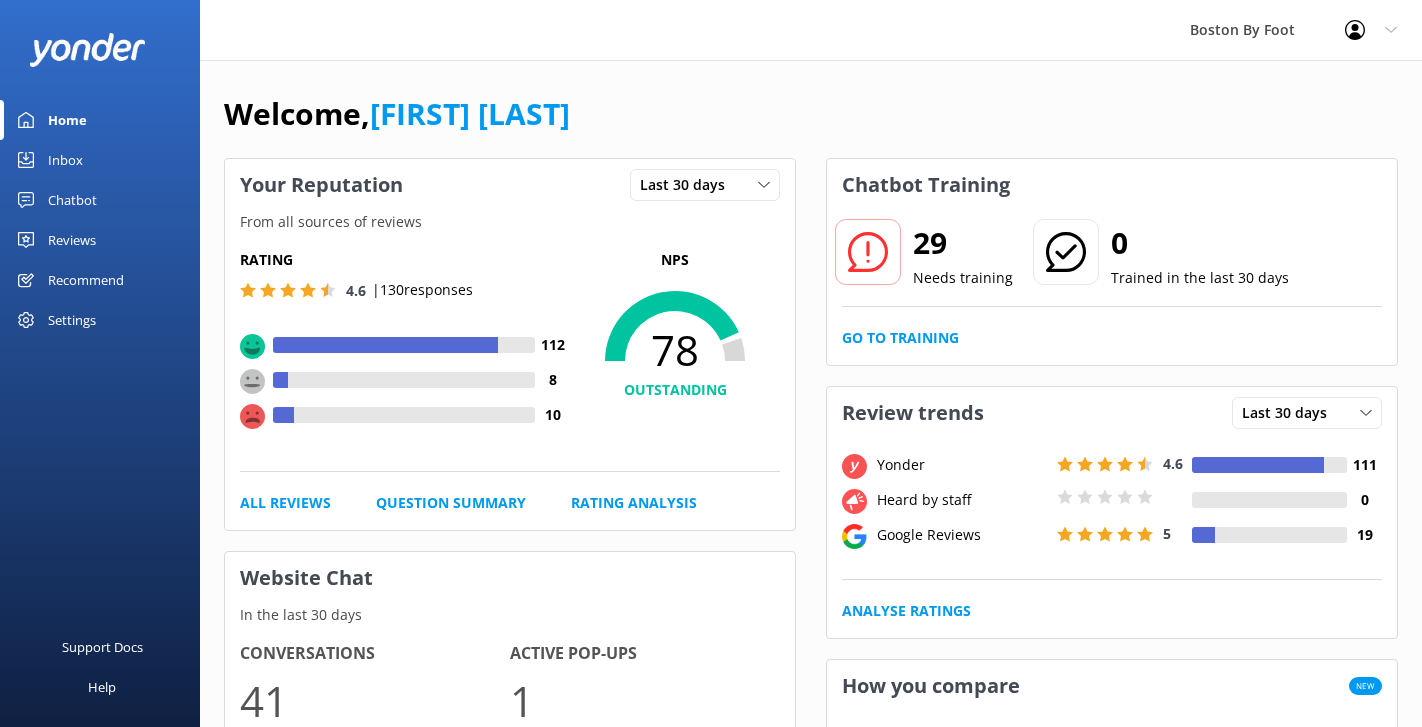 click on "Reviews" at bounding box center [72, 240] 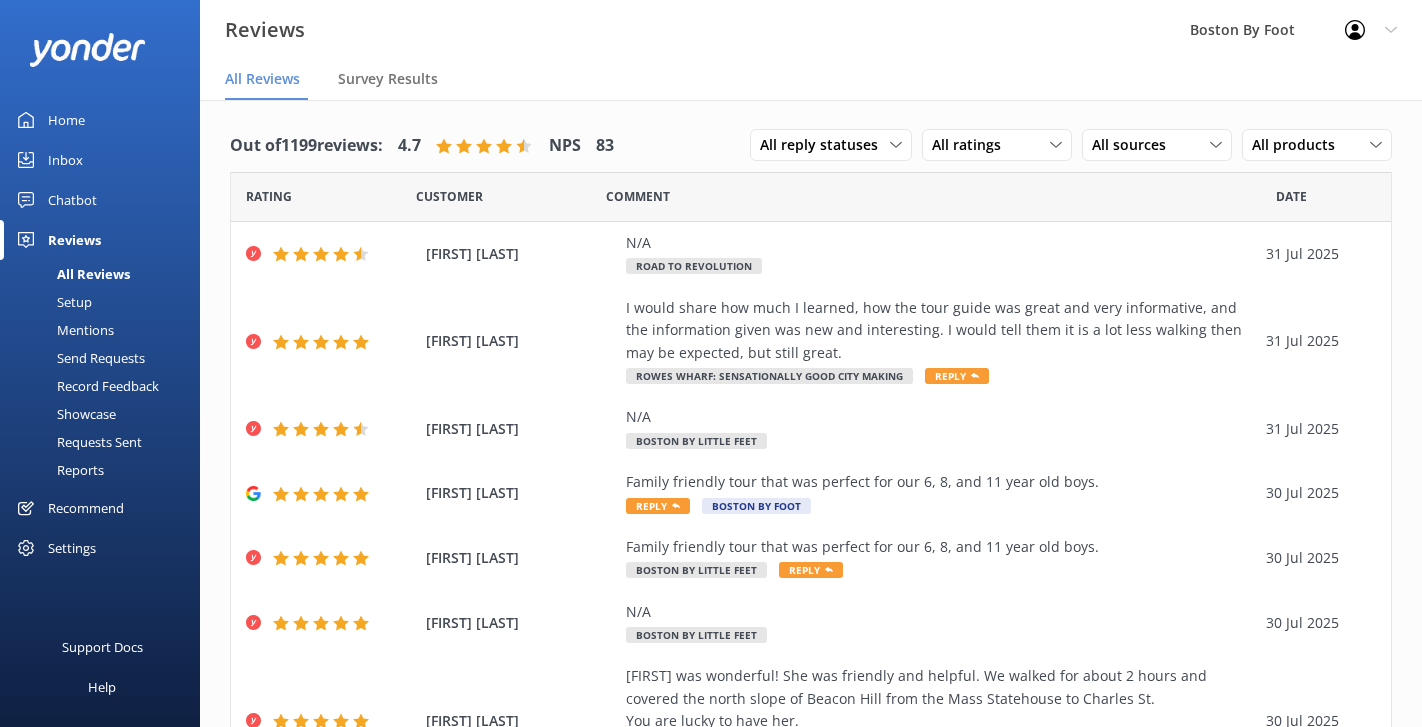 click on "Reports" at bounding box center [58, 470] 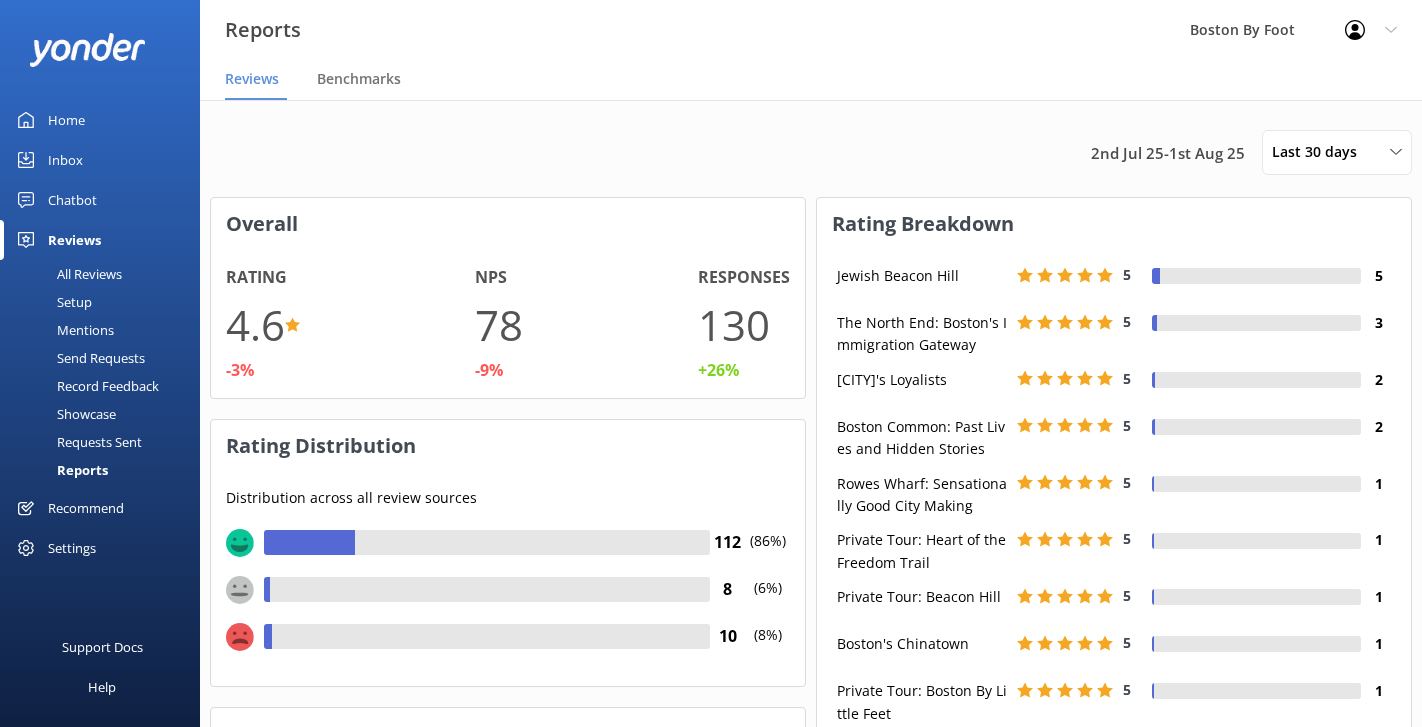 scroll, scrollTop: 1, scrollLeft: 1, axis: both 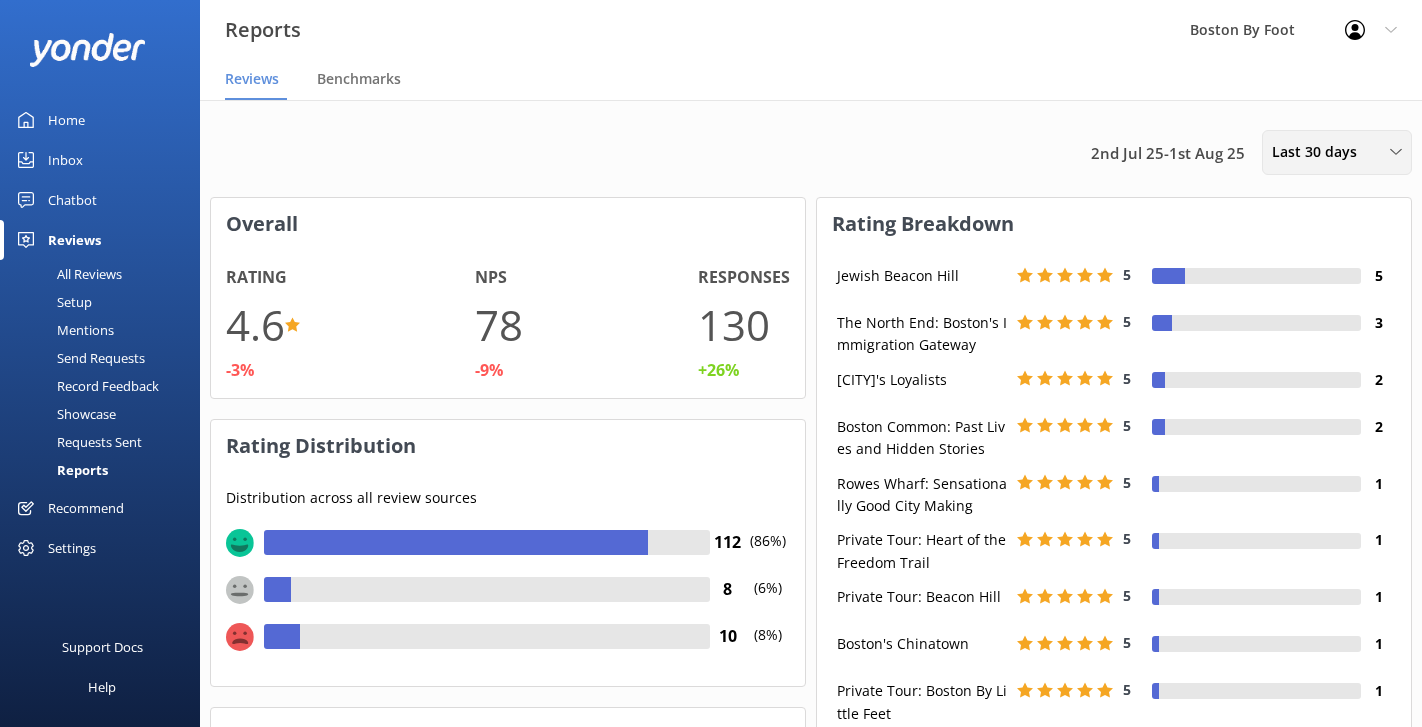 click on "Last 30 days" at bounding box center (1320, 152) 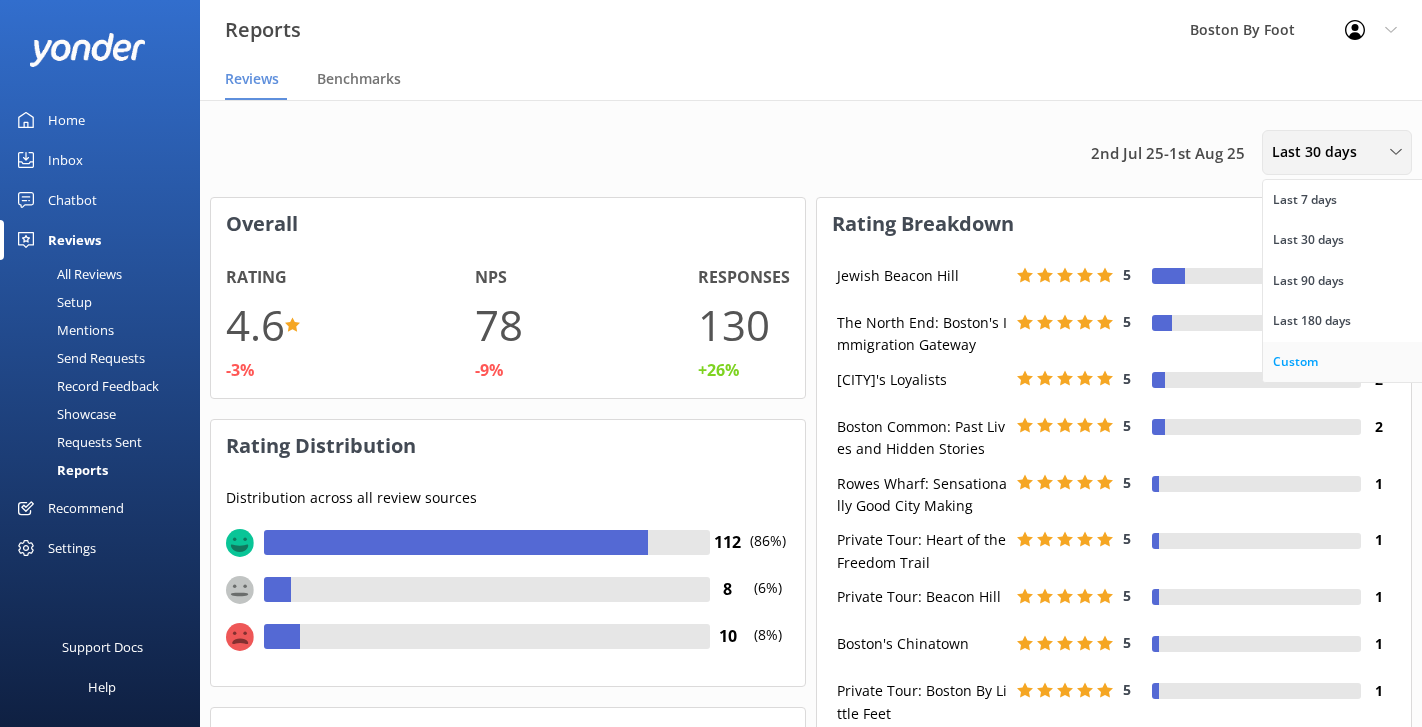 click on "Custom" at bounding box center (1352, 362) 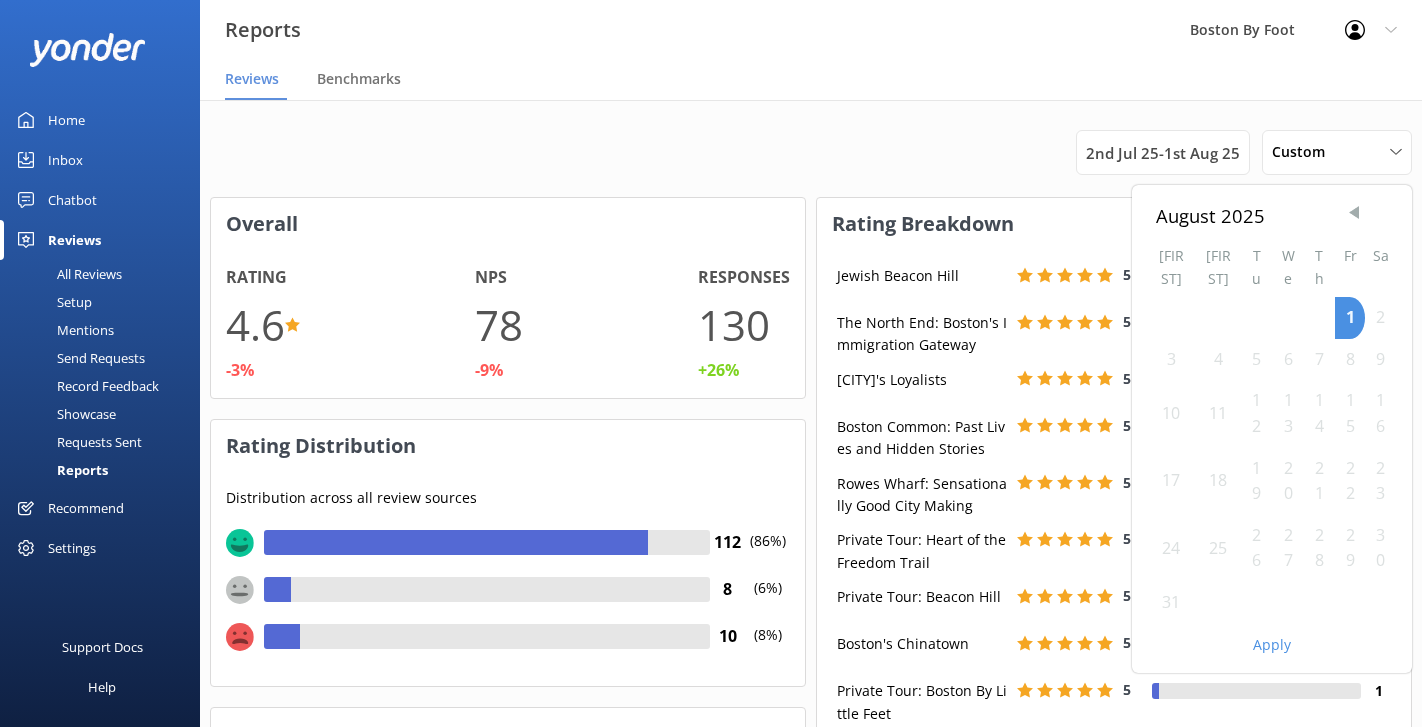 click at bounding box center [1354, 213] 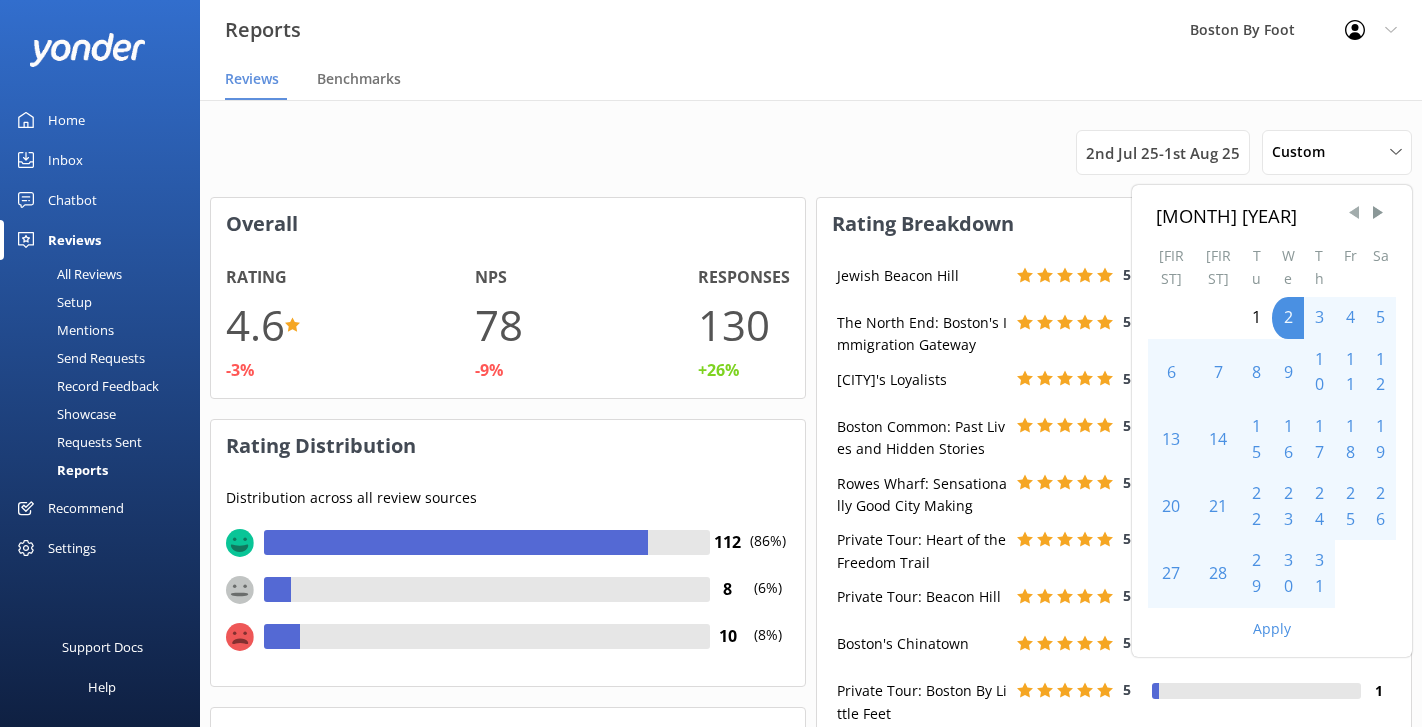 click at bounding box center (1354, 213) 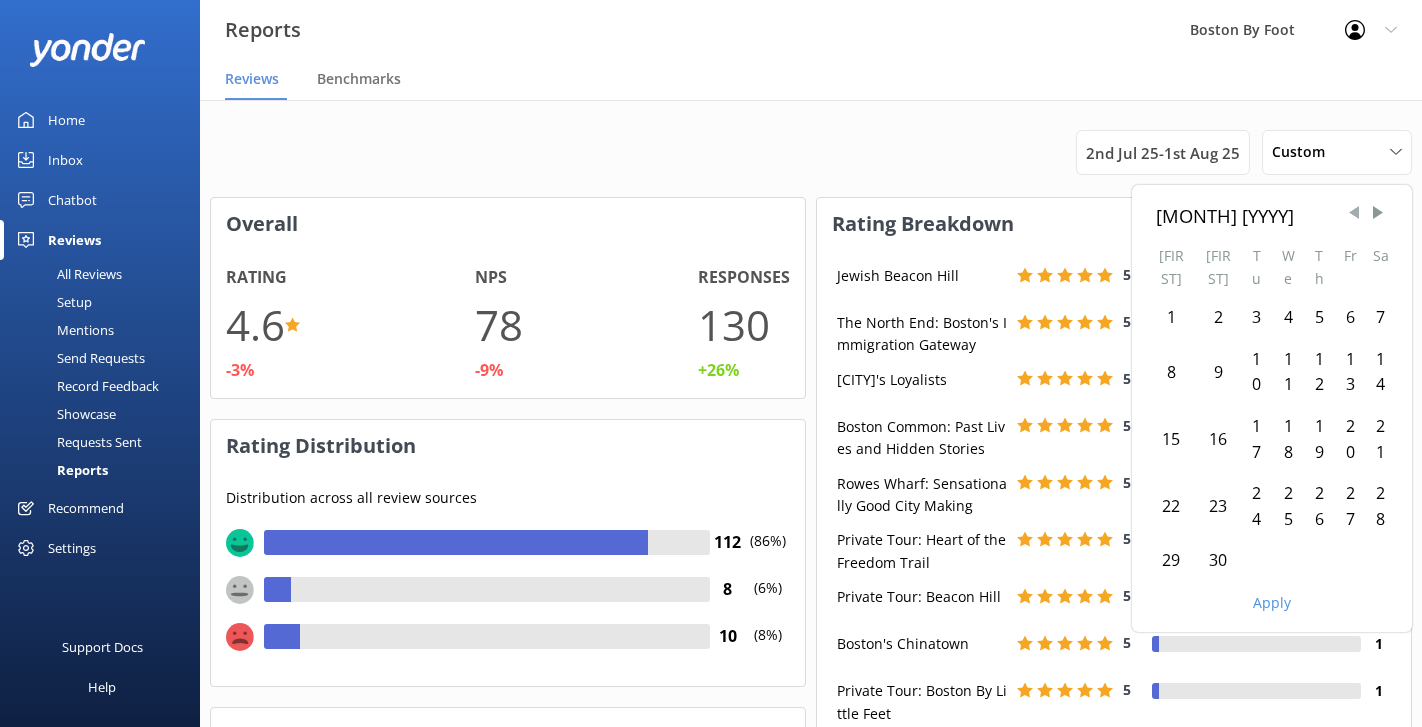 click at bounding box center (1354, 213) 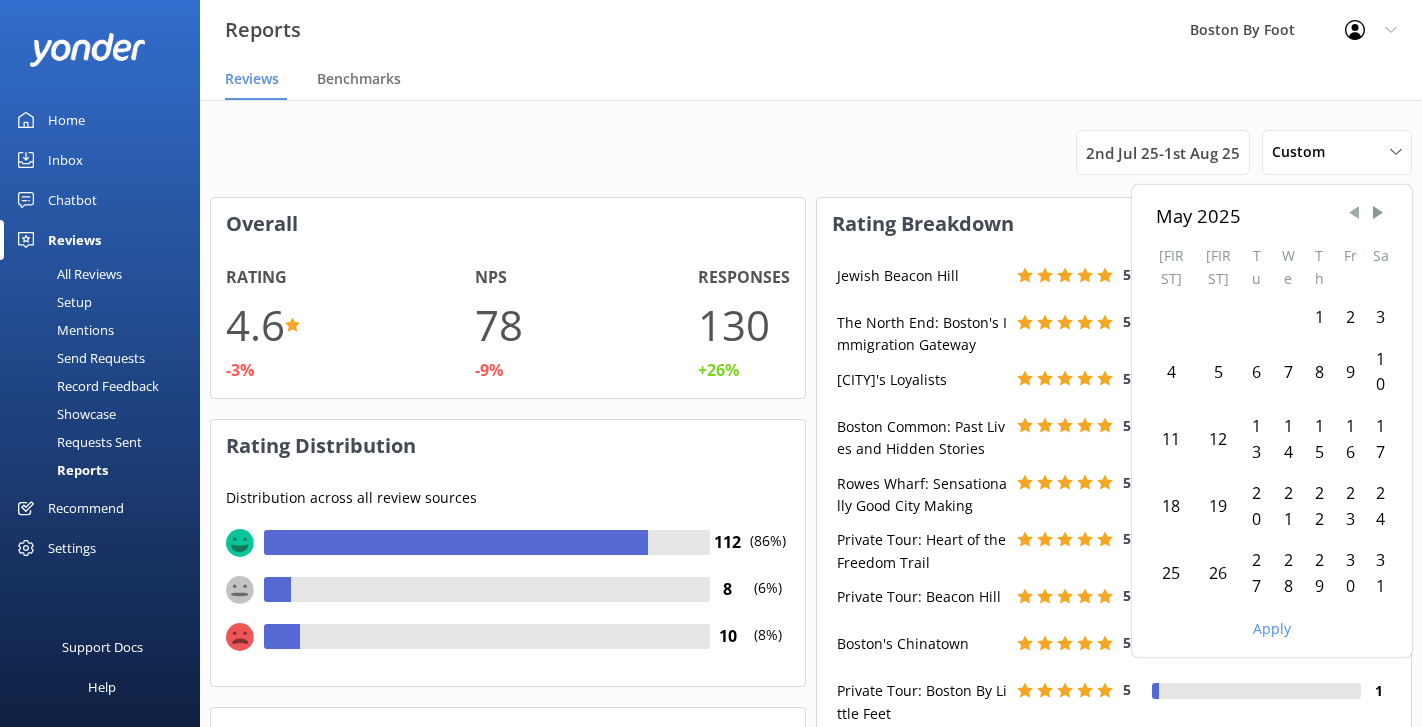 click at bounding box center [1354, 213] 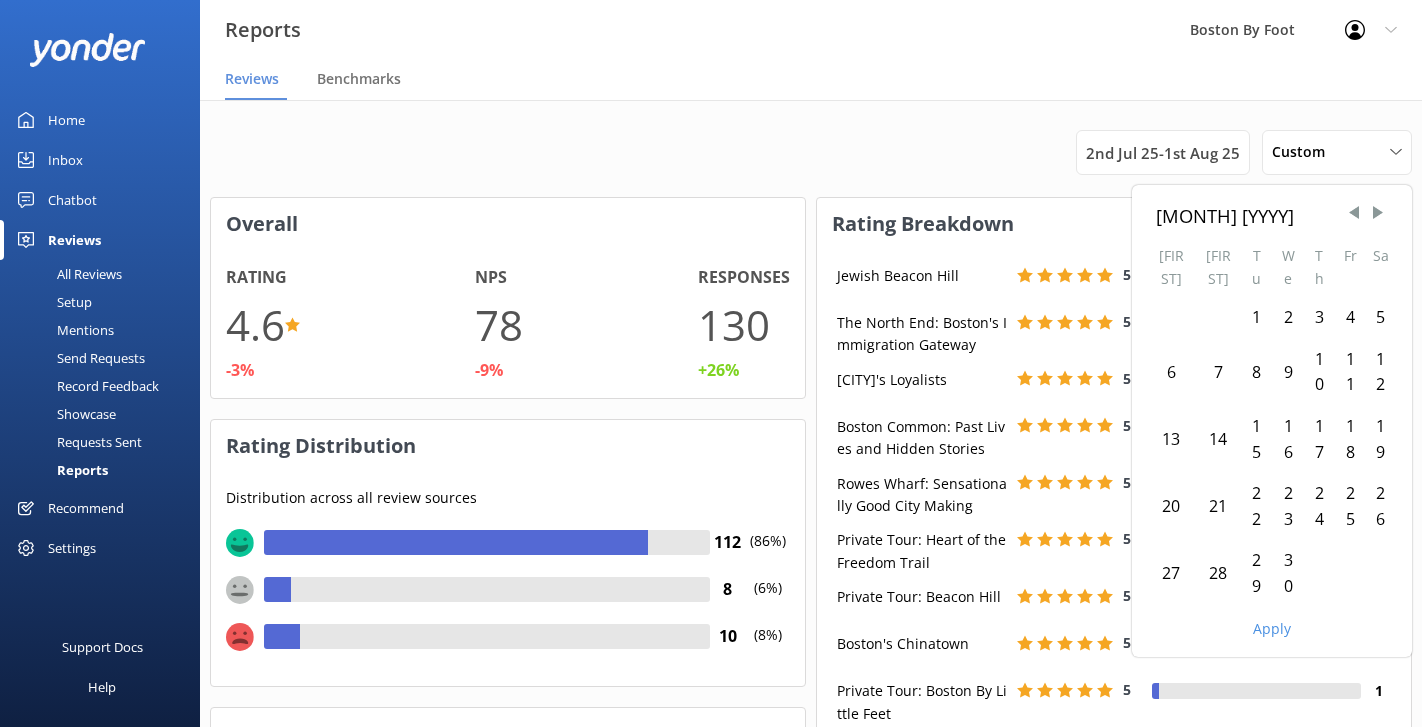 click on "1" at bounding box center (1257, 318) 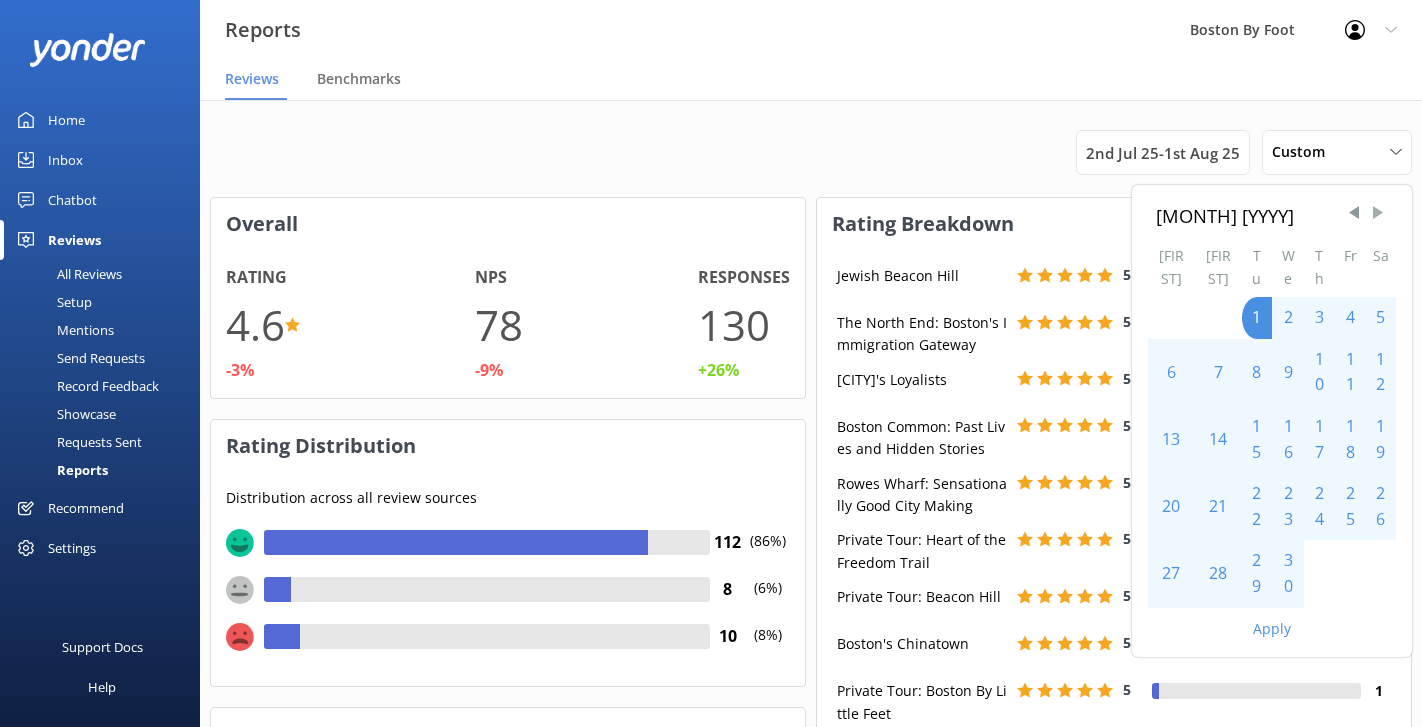 click at bounding box center (1378, 213) 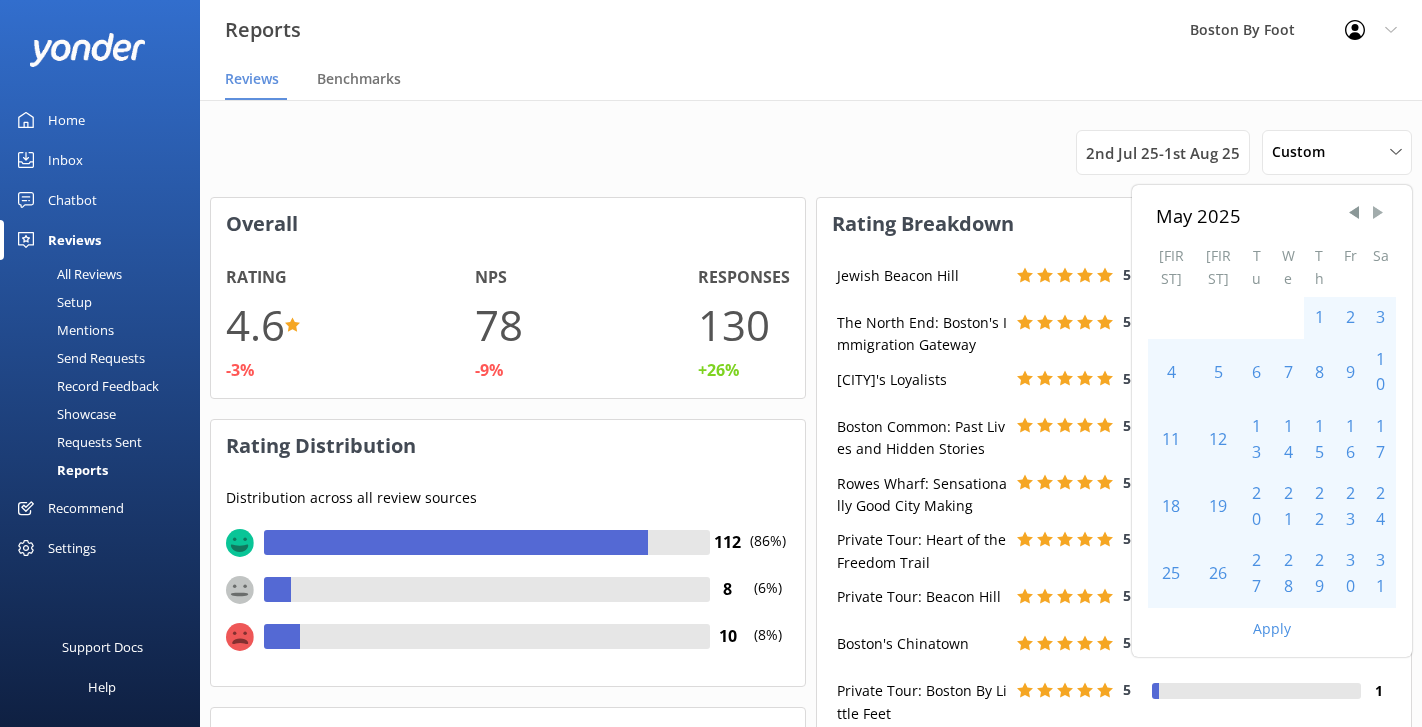 click at bounding box center (1378, 213) 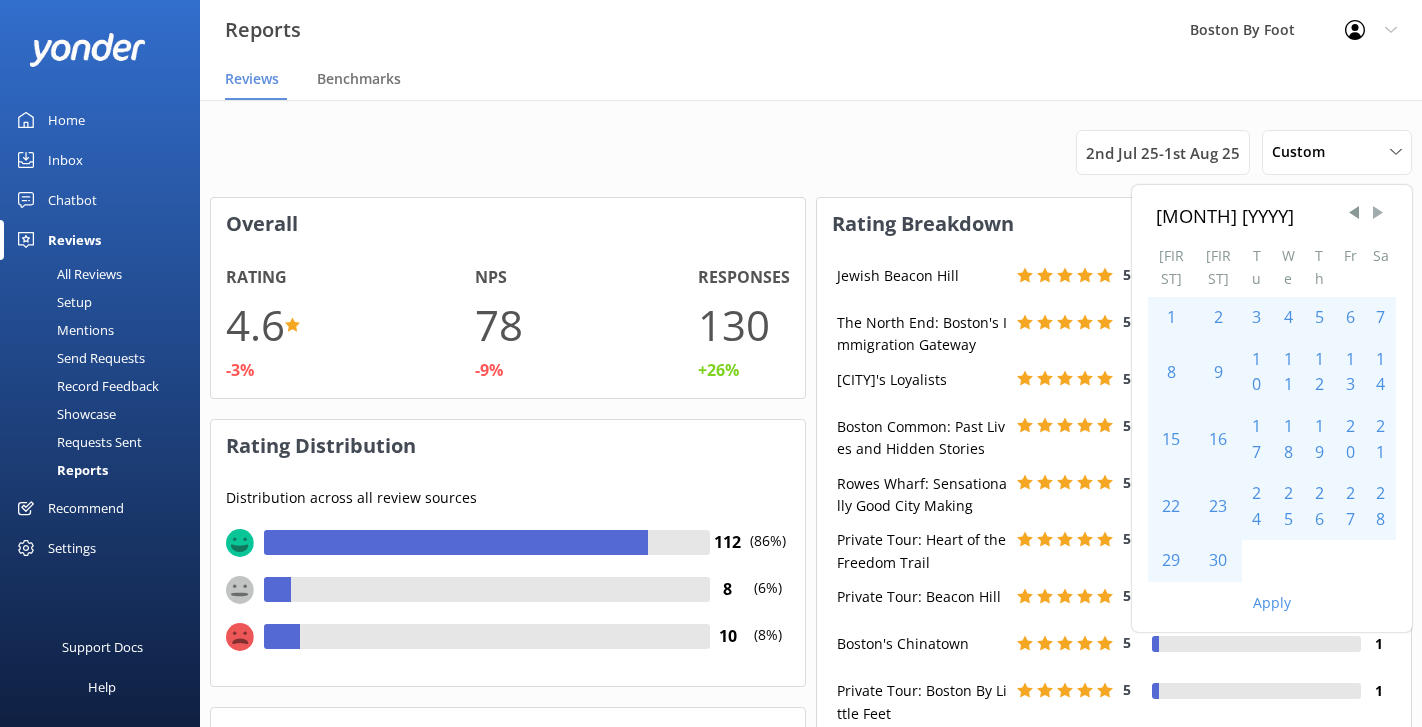 click at bounding box center (1378, 213) 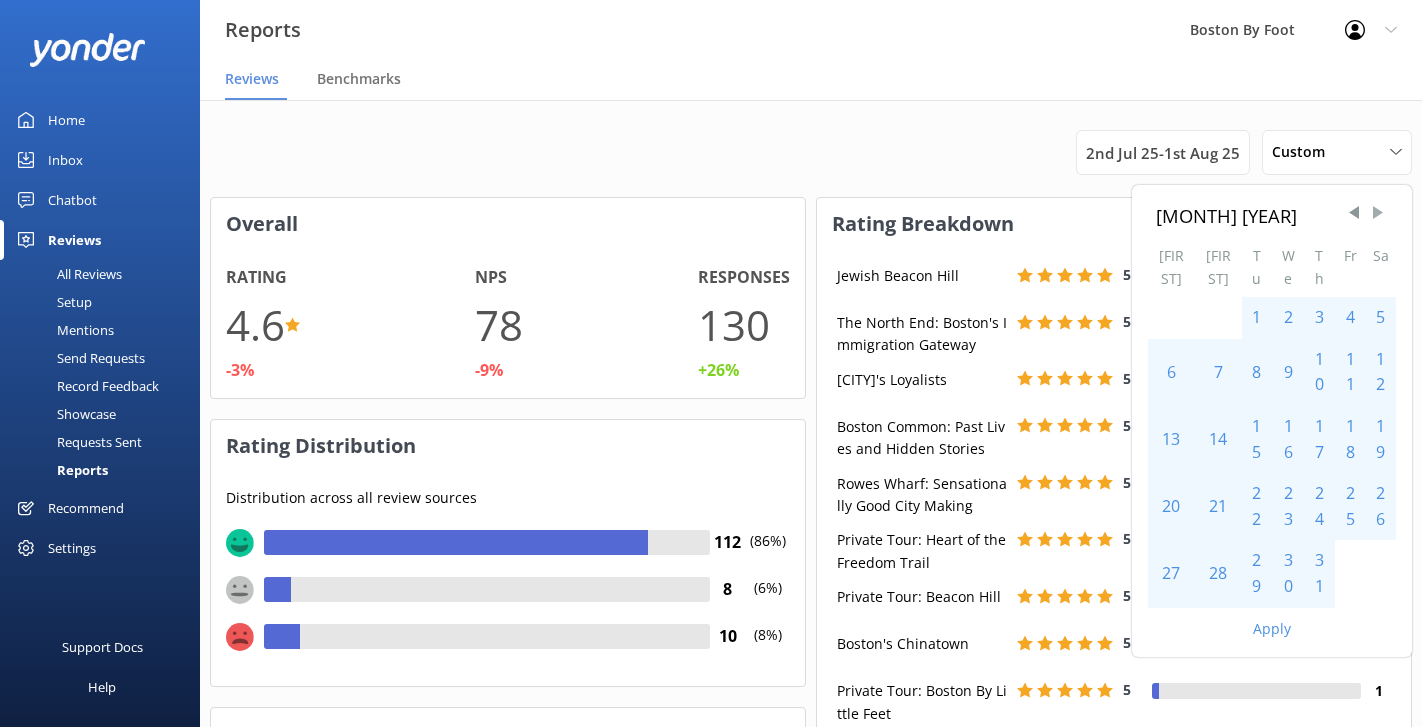 click at bounding box center [1378, 213] 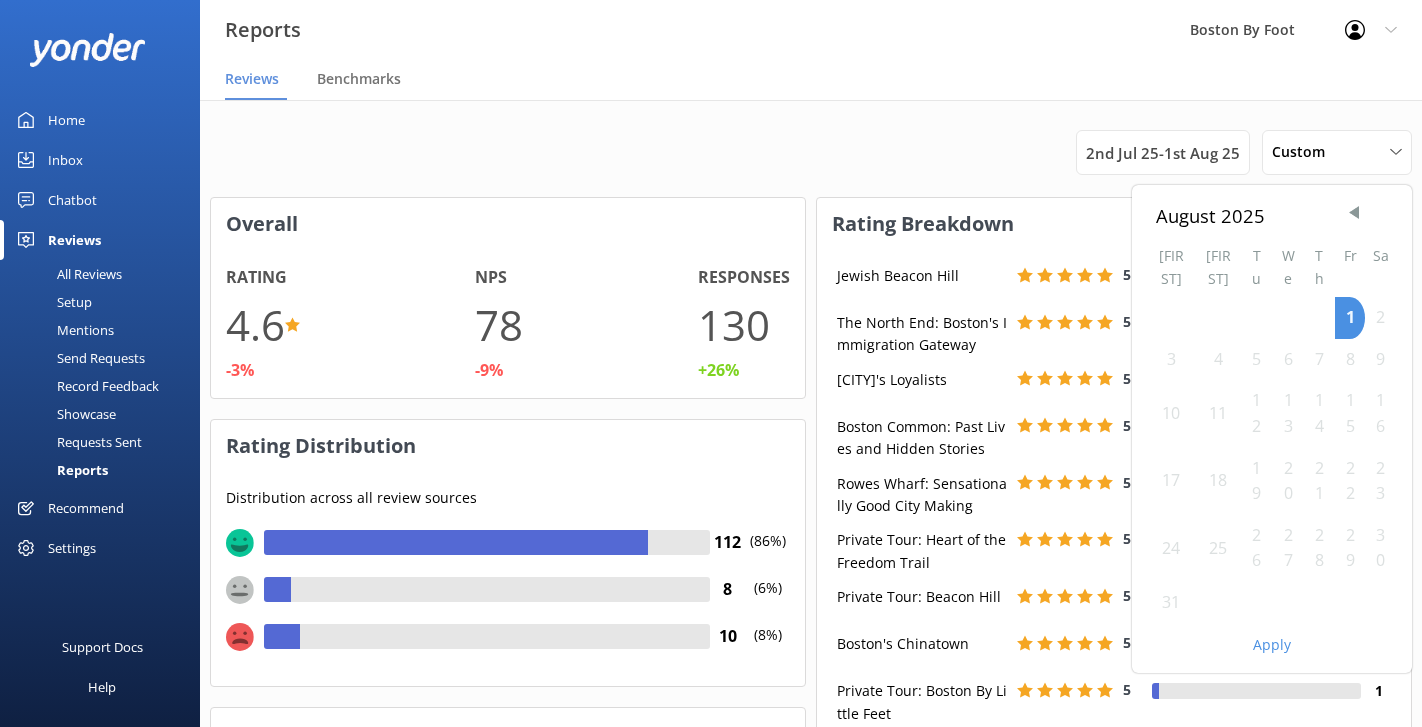 click on "Apply" at bounding box center (1272, 645) 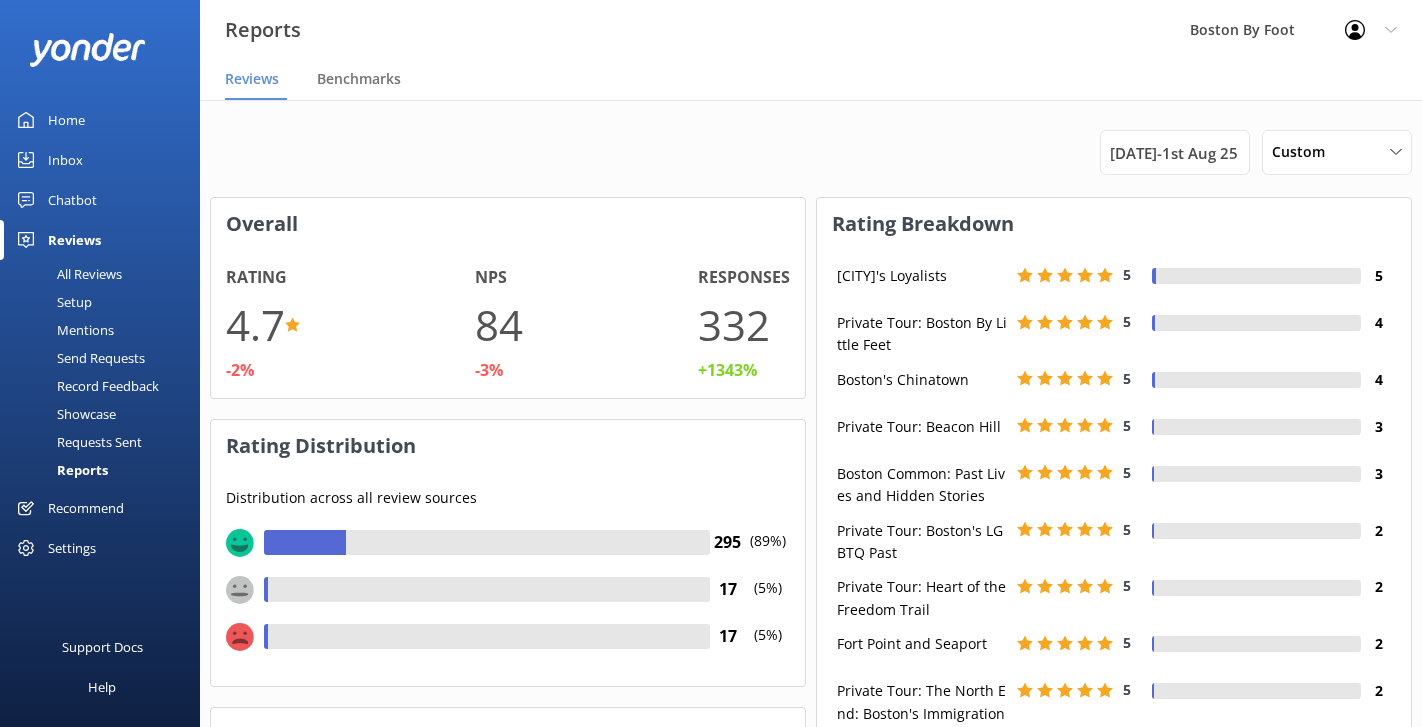 scroll, scrollTop: 1, scrollLeft: 1, axis: both 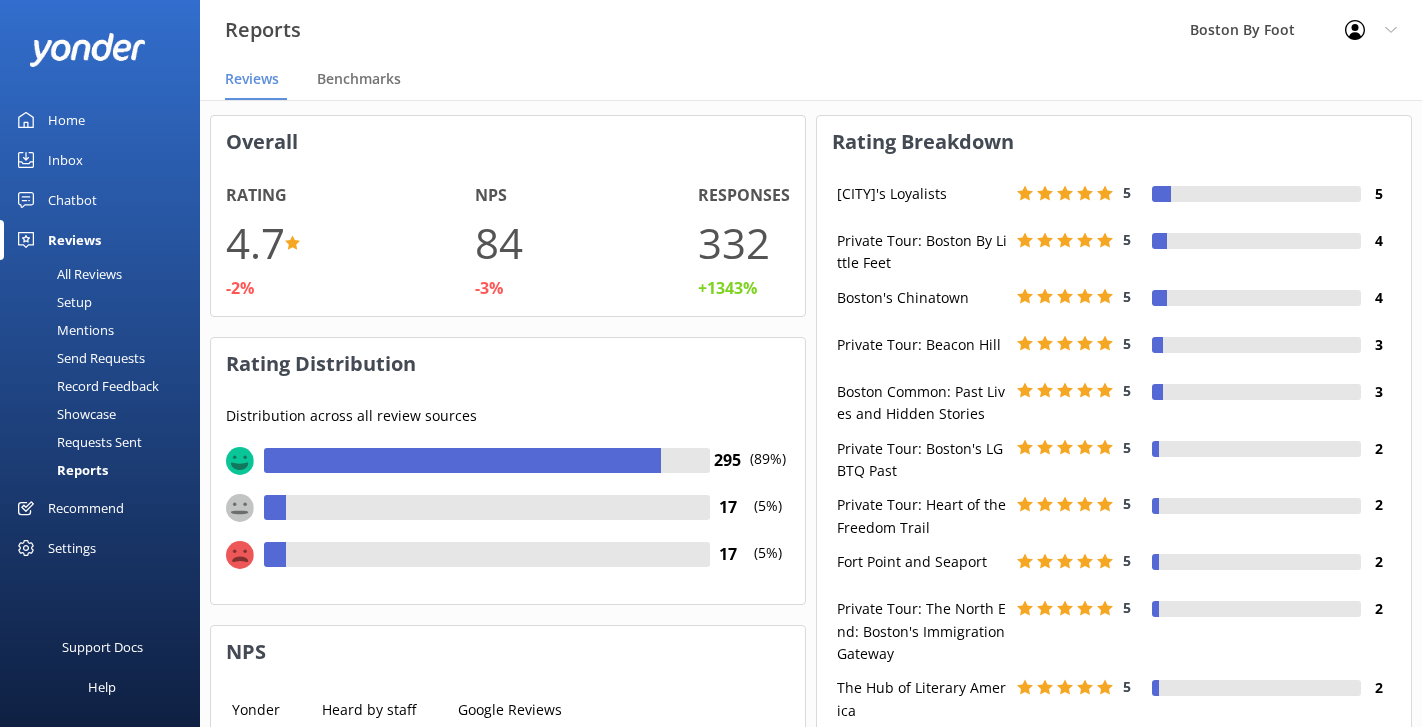 click at bounding box center (685, 460) 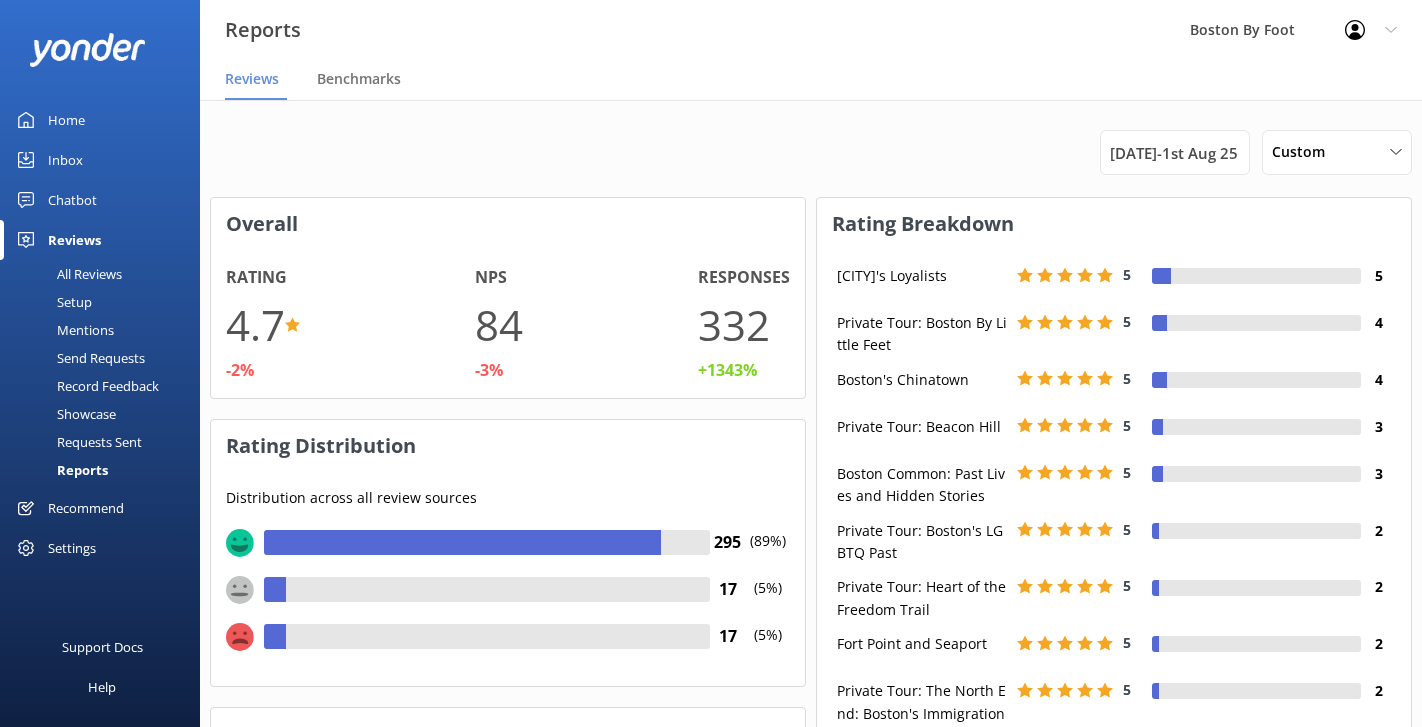 scroll, scrollTop: 0, scrollLeft: 0, axis: both 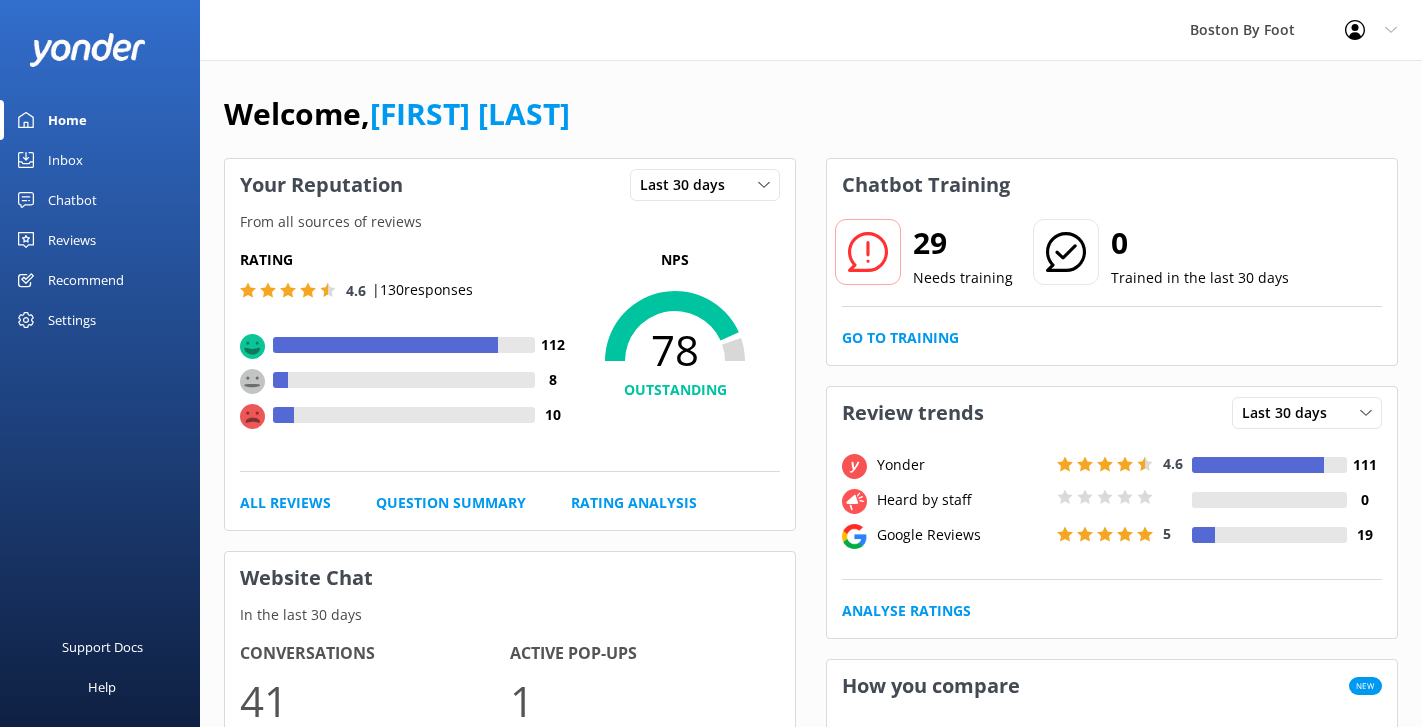 click on "Reviews" at bounding box center [100, 240] 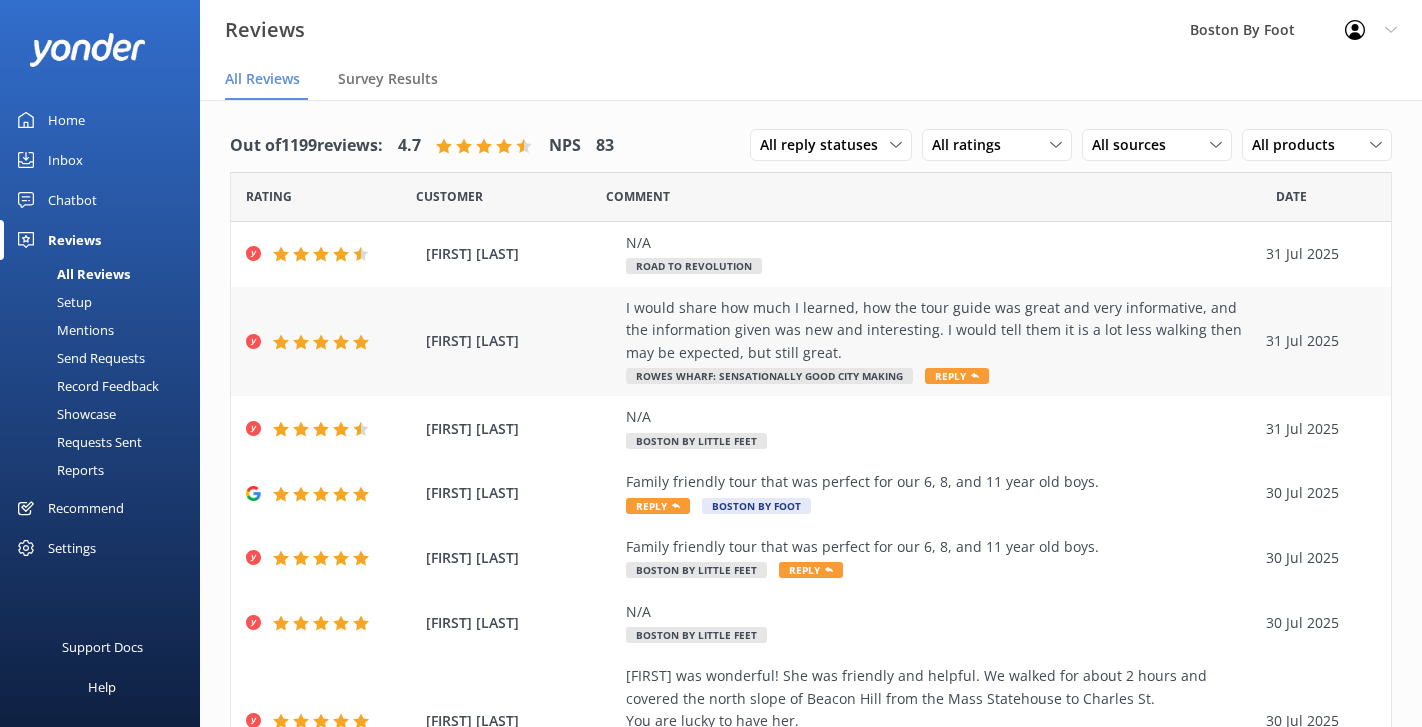 scroll, scrollTop: 0, scrollLeft: 0, axis: both 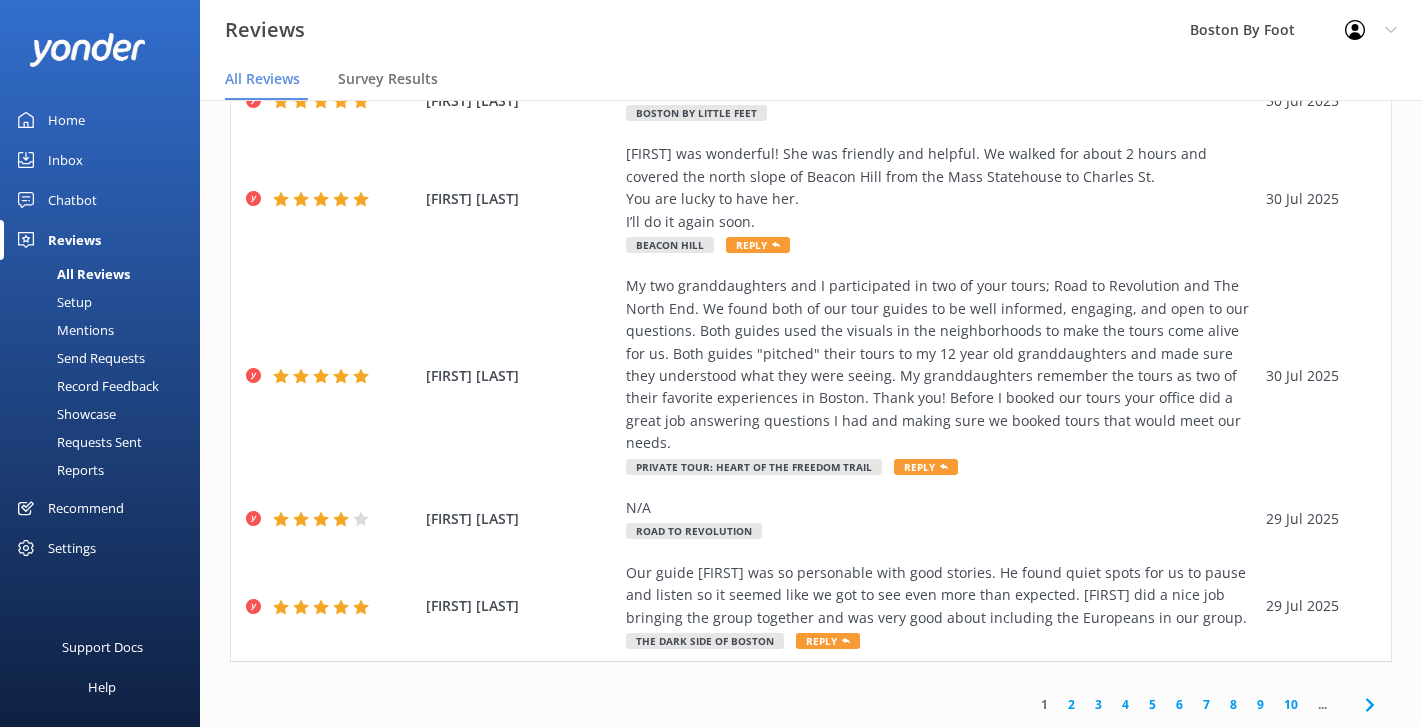 click on "10" at bounding box center [1291, 704] 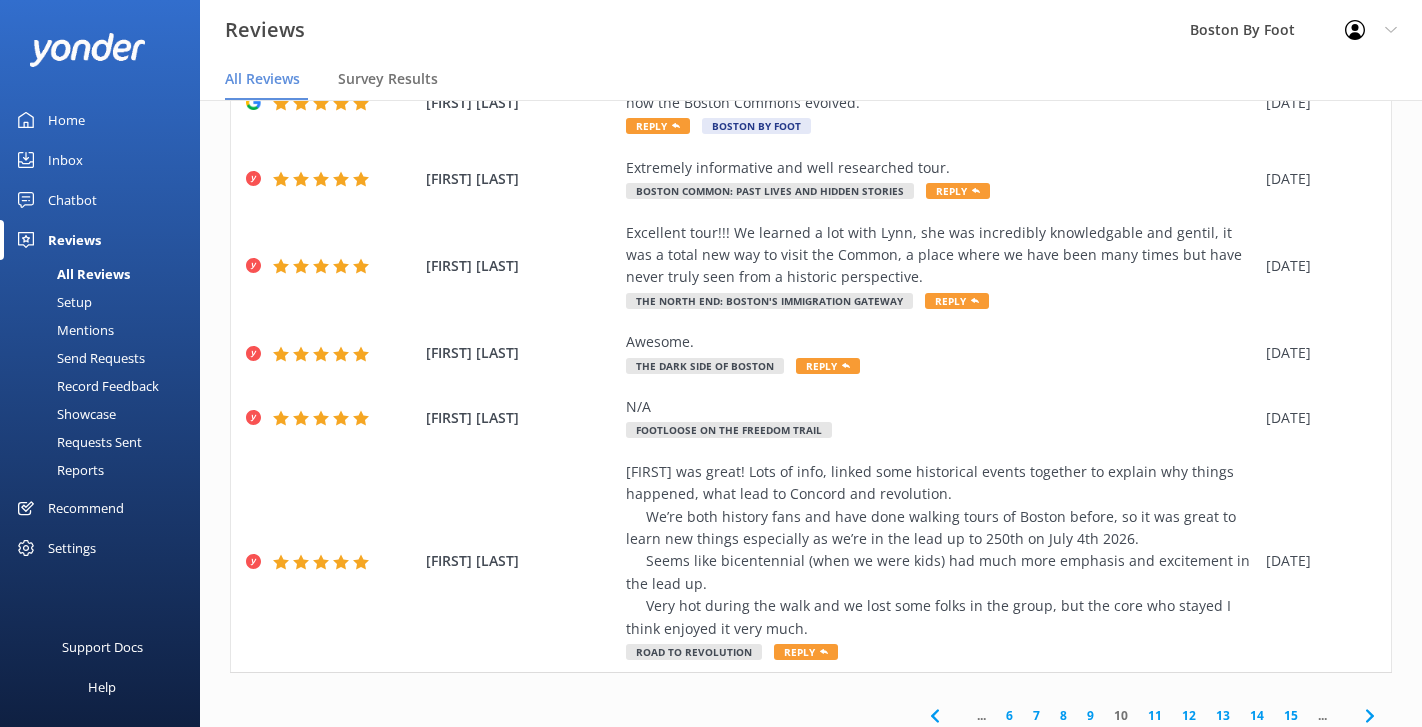 scroll, scrollTop: 509, scrollLeft: 0, axis: vertical 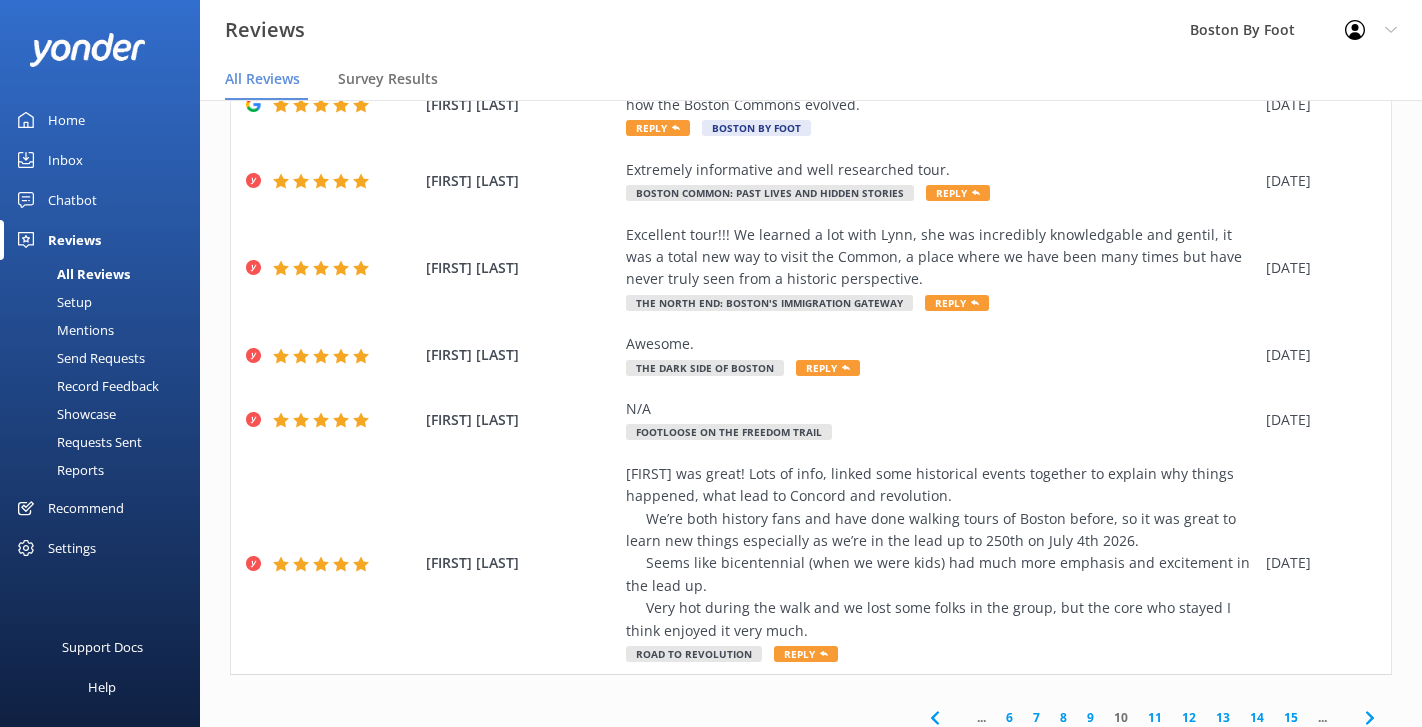 click on "15" at bounding box center (1291, 717) 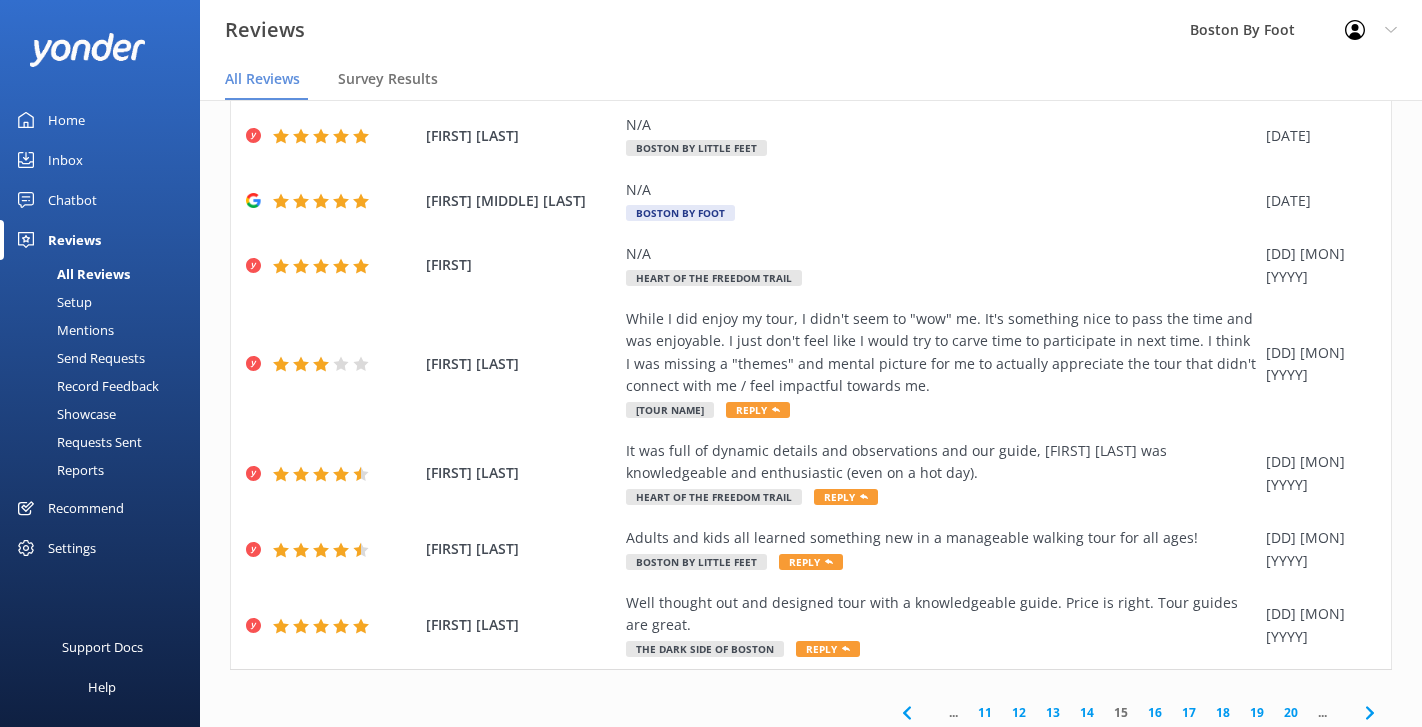 scroll, scrollTop: 333, scrollLeft: 0, axis: vertical 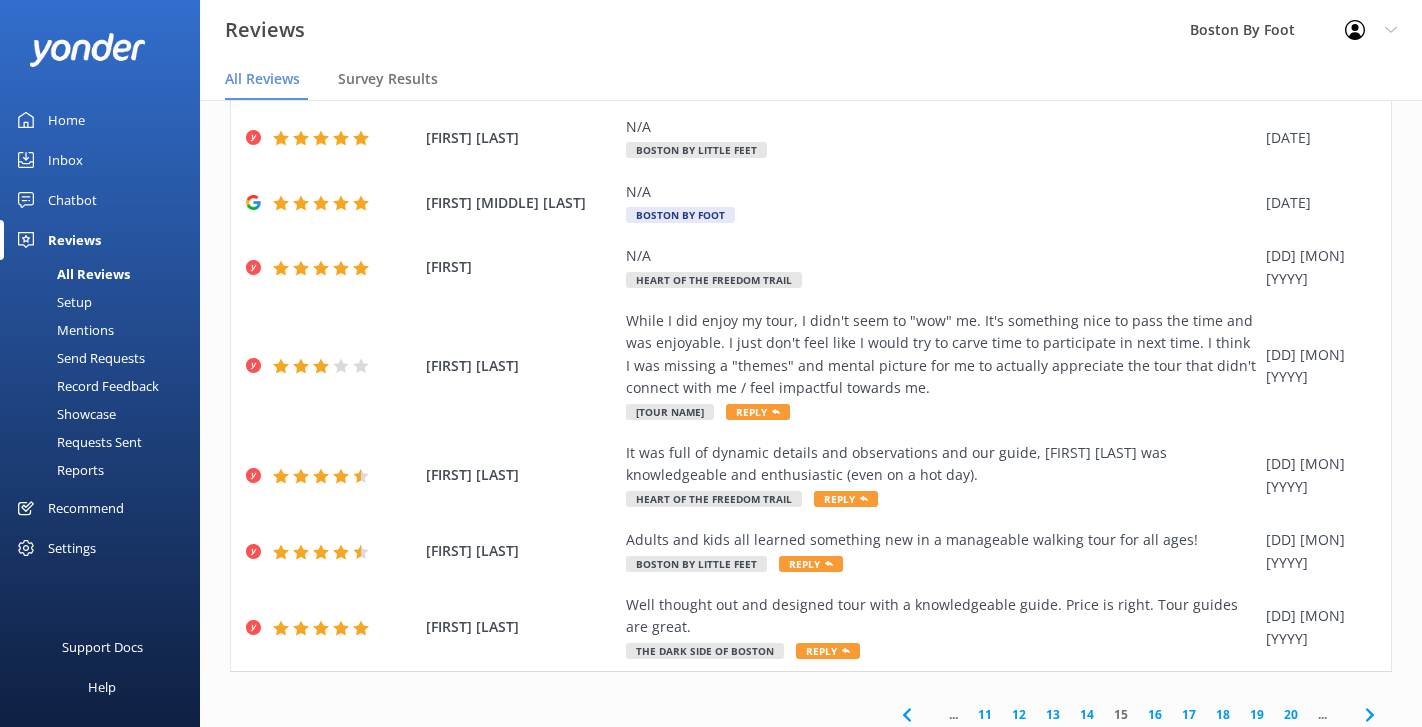 click on "20" at bounding box center (1291, 714) 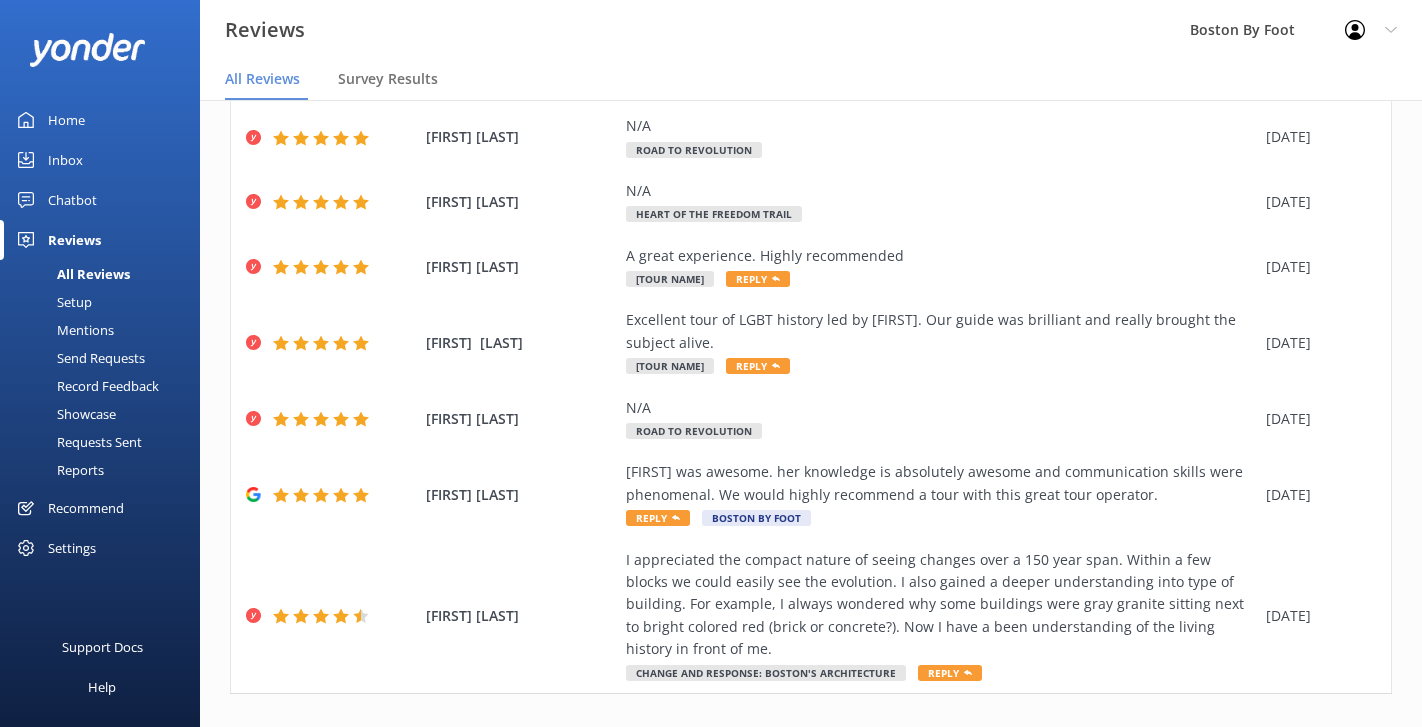 scroll, scrollTop: 355, scrollLeft: 0, axis: vertical 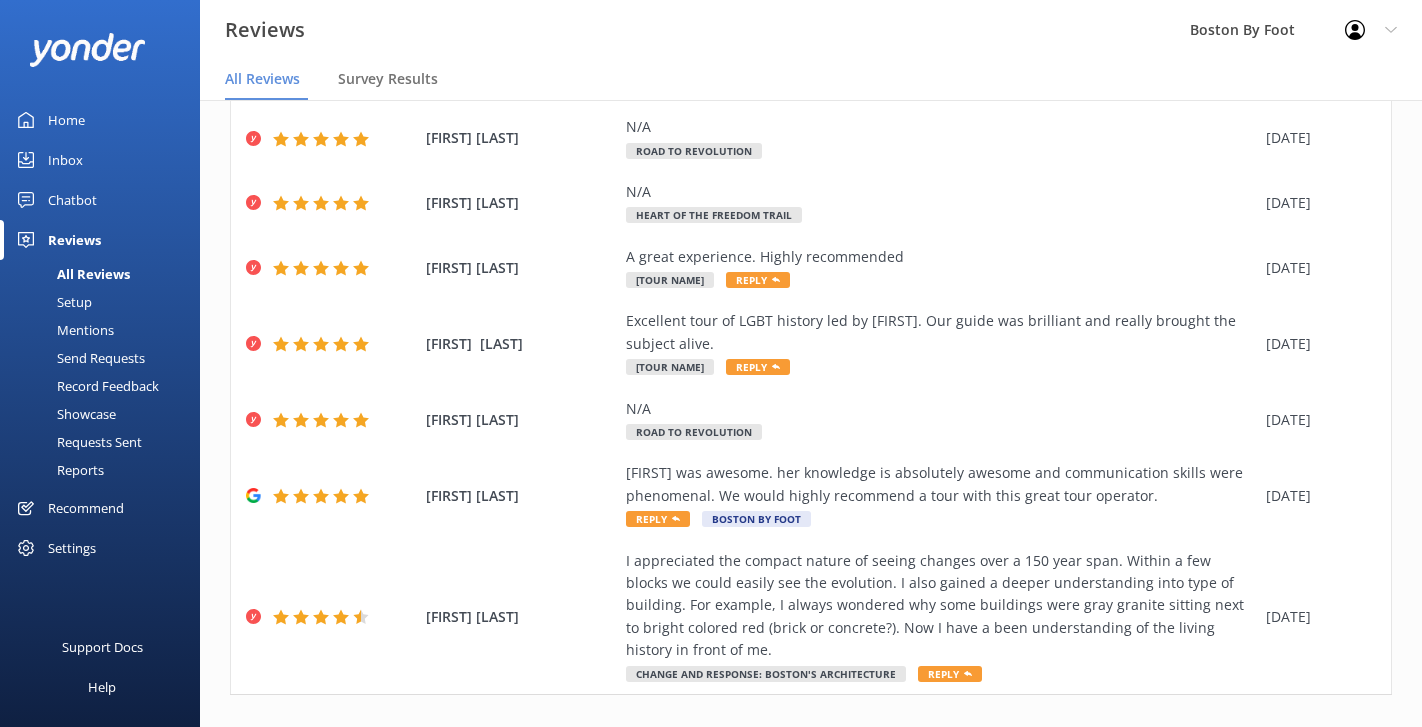 click on "25" at bounding box center (1291, 737) 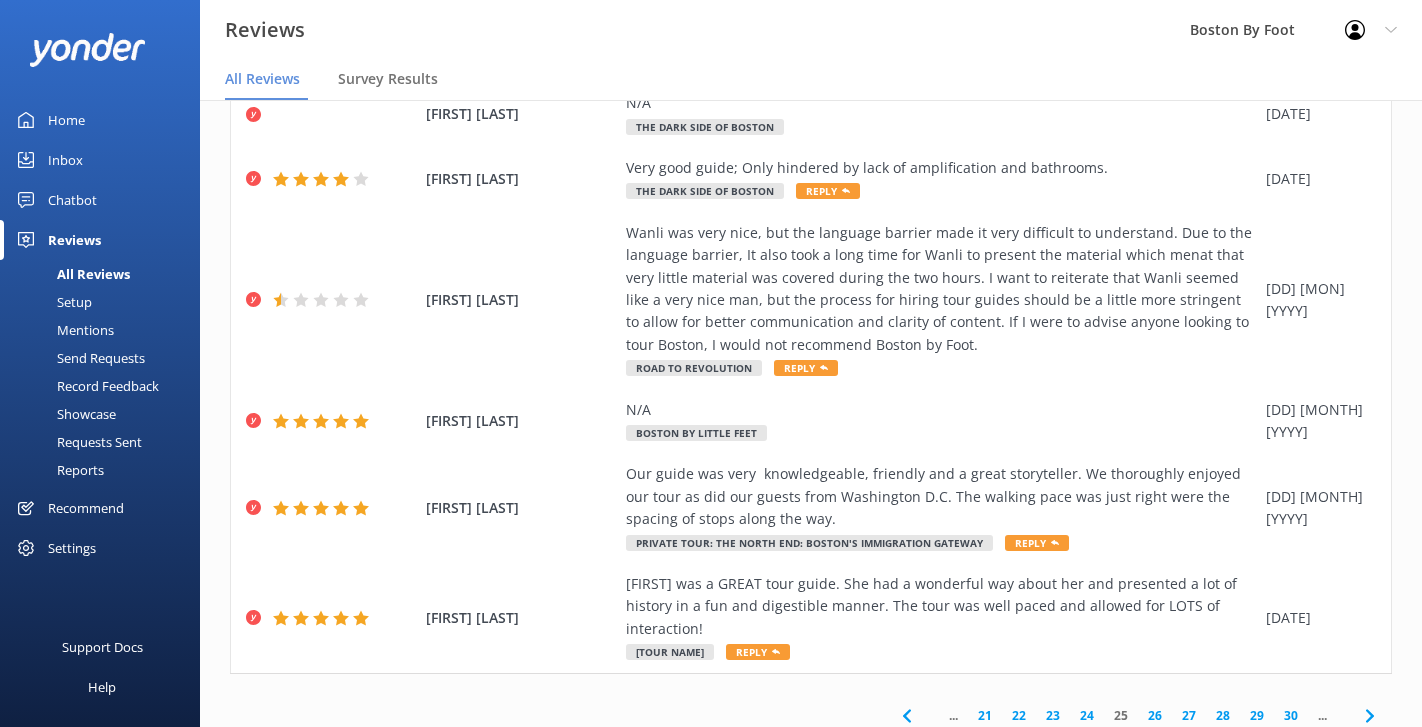 scroll, scrollTop: 465, scrollLeft: 0, axis: vertical 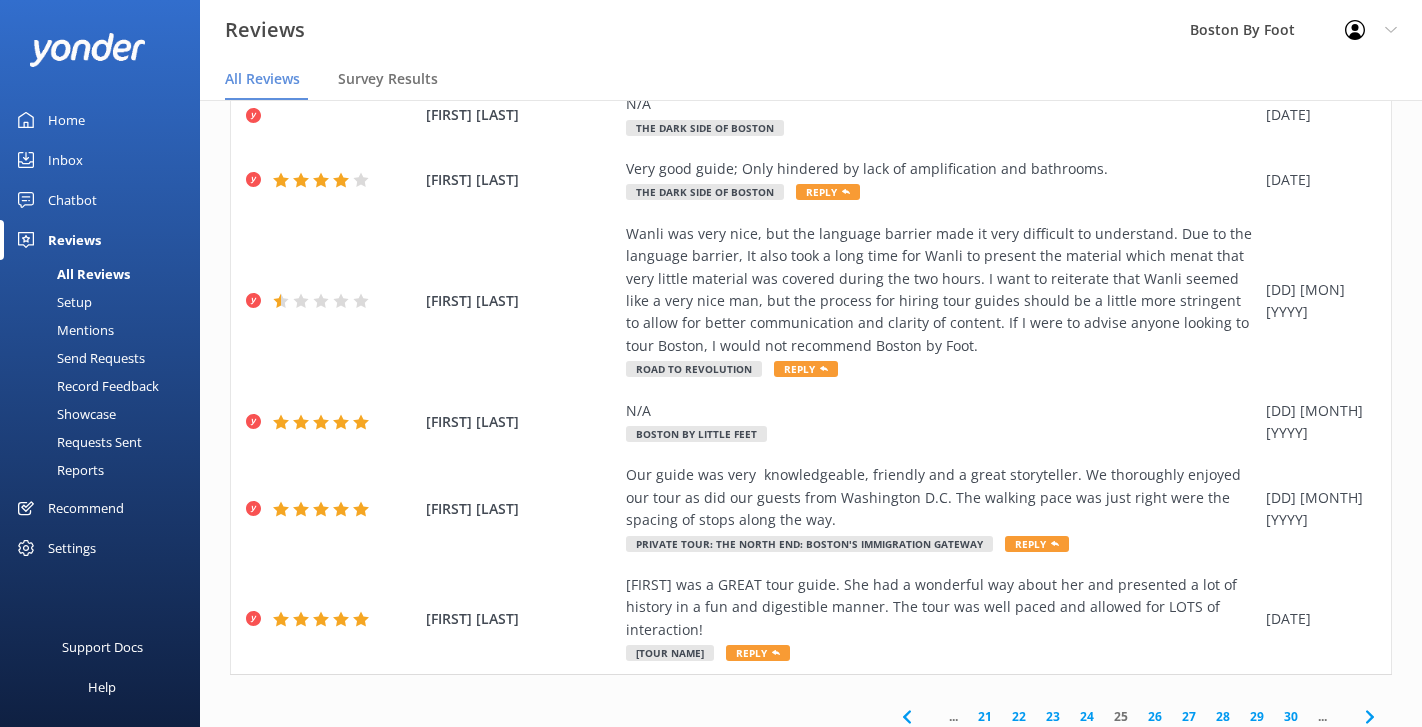 click on "30" at bounding box center [1291, 716] 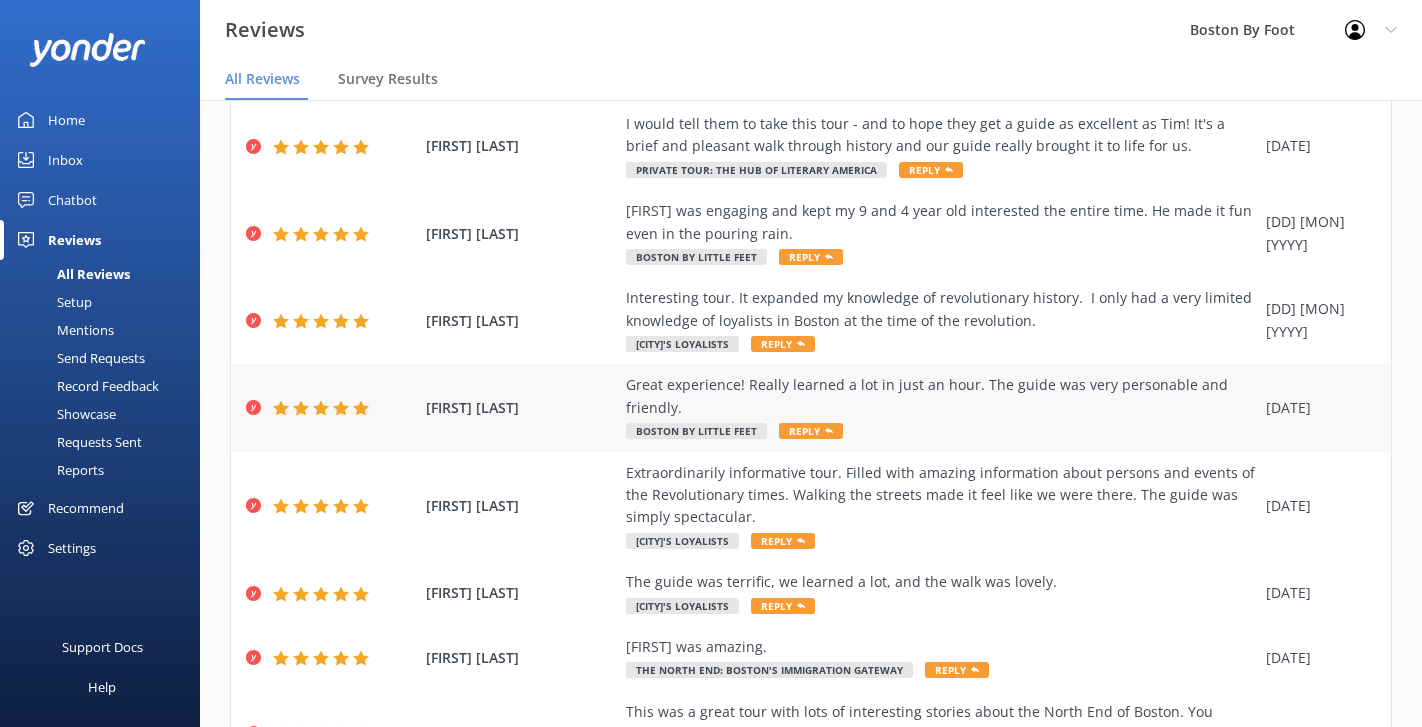 scroll, scrollTop: 267, scrollLeft: 0, axis: vertical 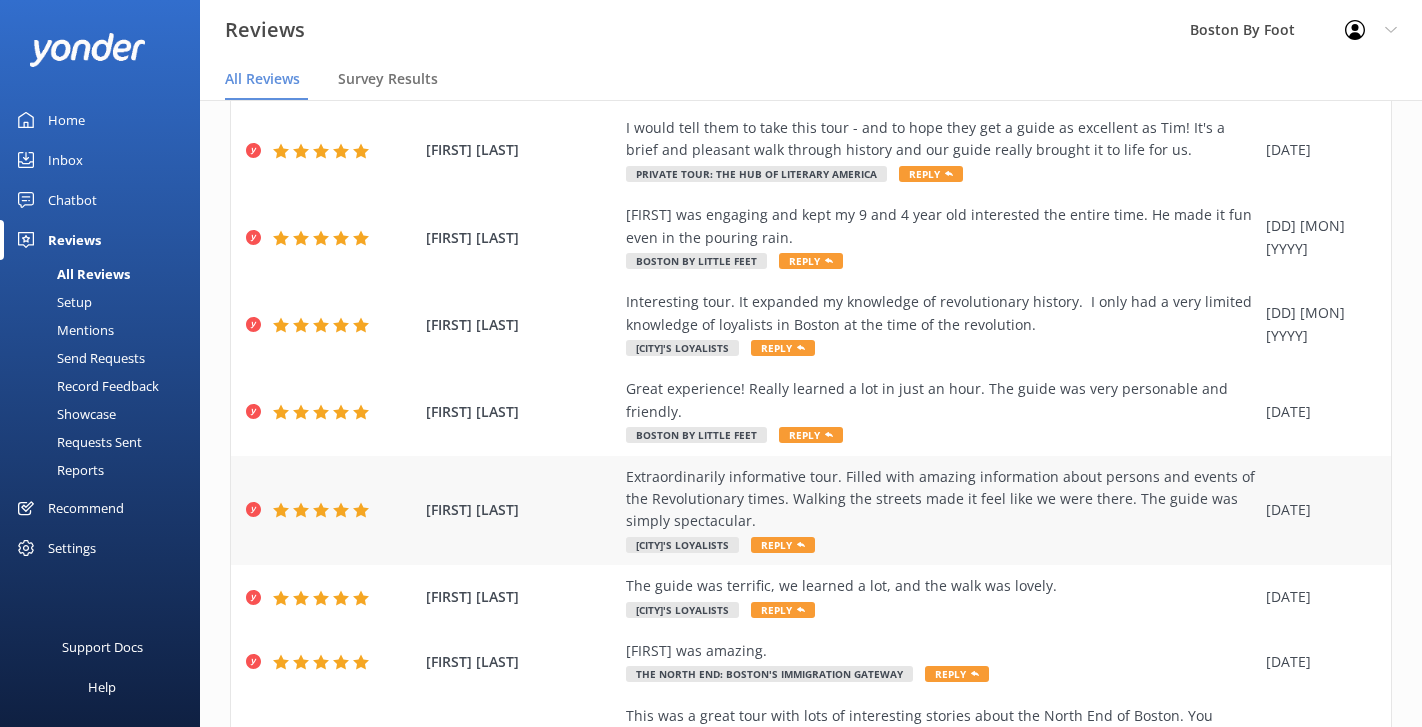 click on "Extraordinarily informative tour. Filled with amazing information about persons and events of the Revolutionary times. Walking the streets made it feel like we were there. The guide was simply spectacular." at bounding box center [941, 499] 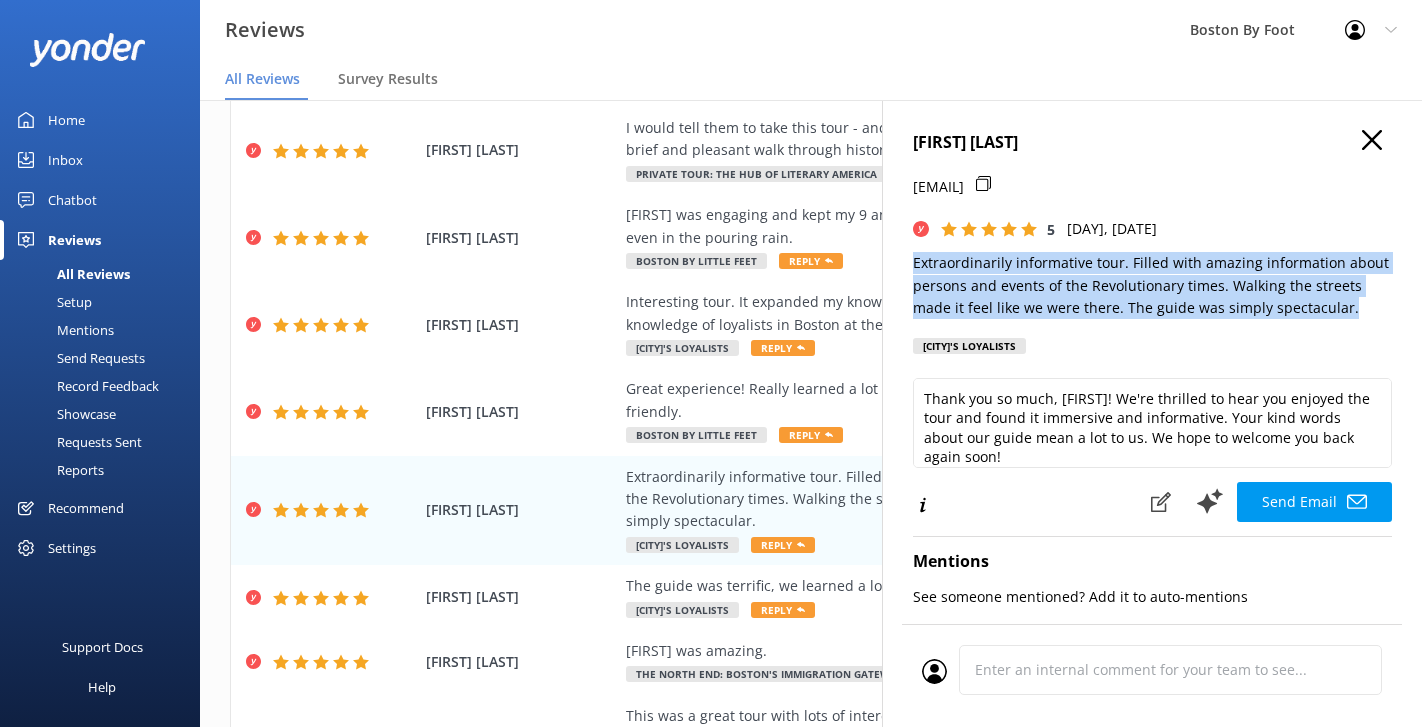drag, startPoint x: 1310, startPoint y: 306, endPoint x: 907, endPoint y: 265, distance: 405.08023 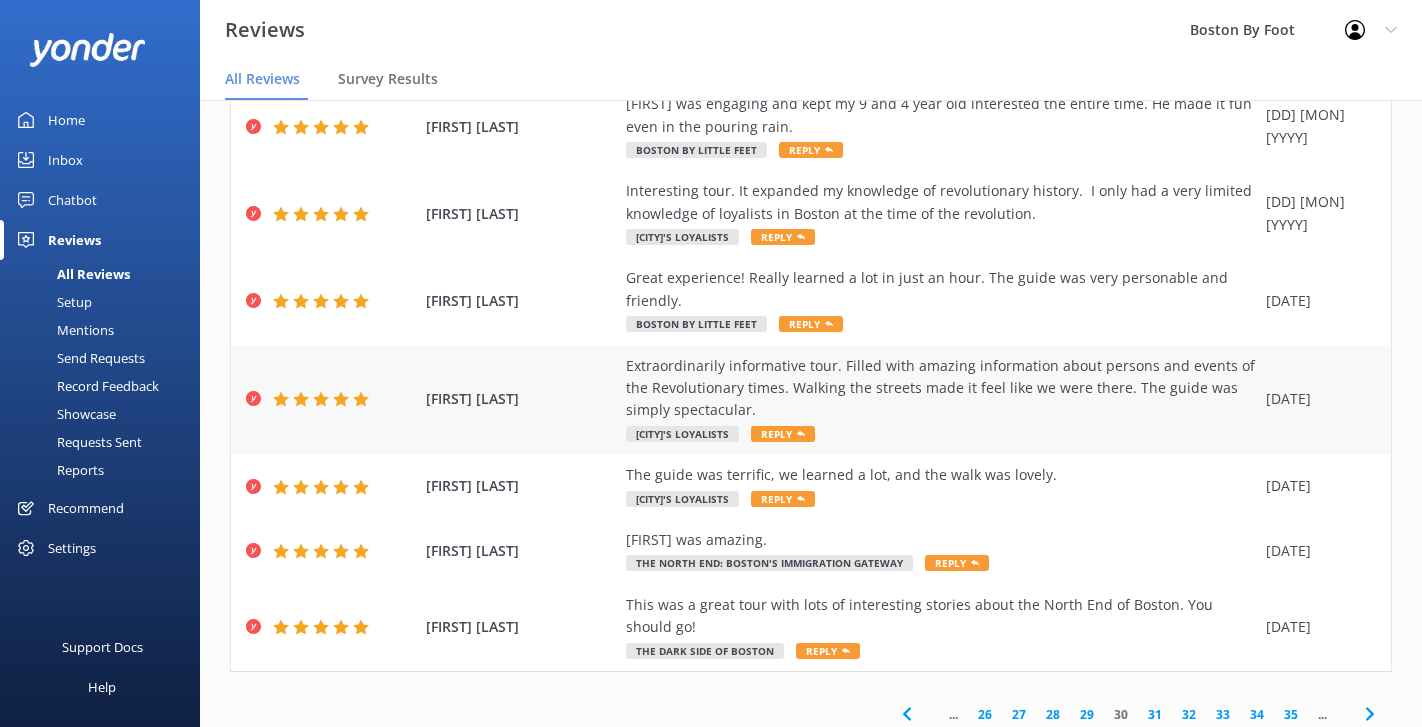 scroll, scrollTop: 375, scrollLeft: 0, axis: vertical 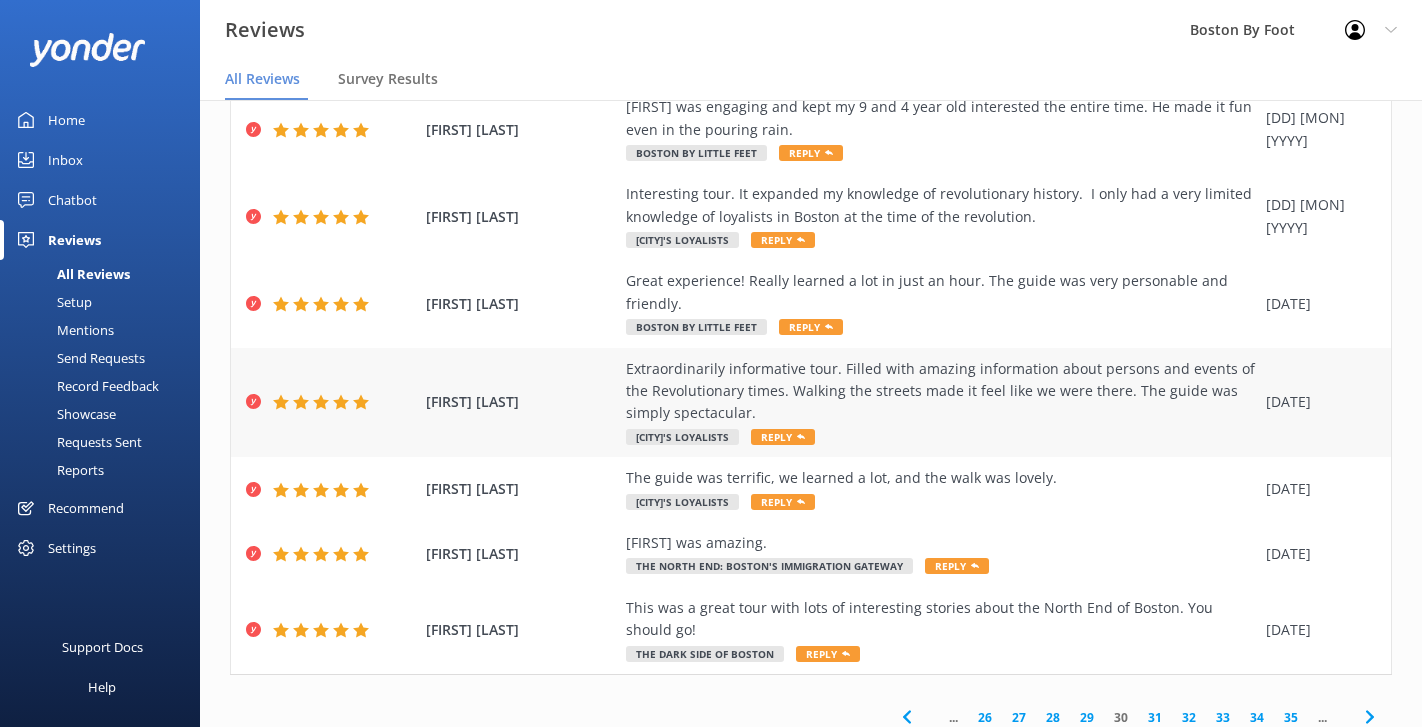 click on "Extraordinarily informative tour. Filled with amazing information about persons and events of the Revolutionary times. Walking the streets made it feel like we were there. The guide was simply spectacular." at bounding box center [941, 391] 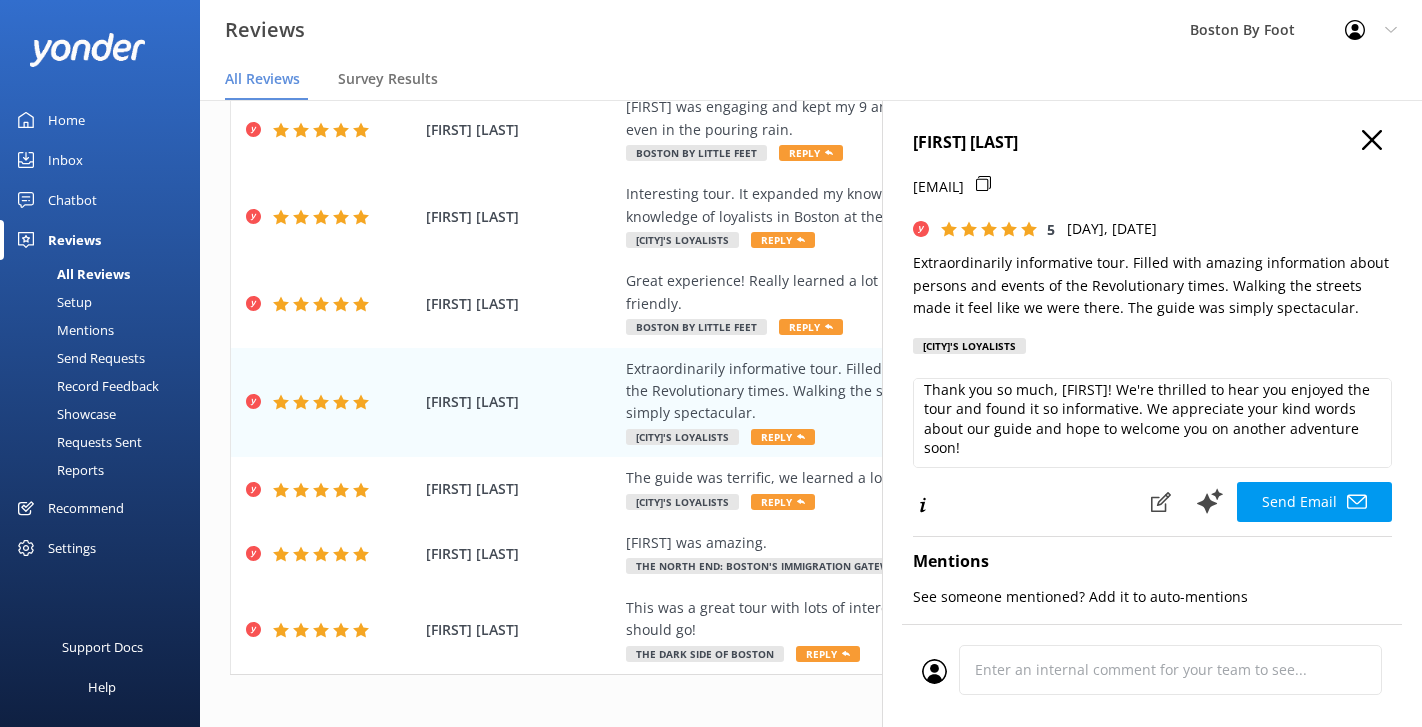 scroll, scrollTop: 8, scrollLeft: 0, axis: vertical 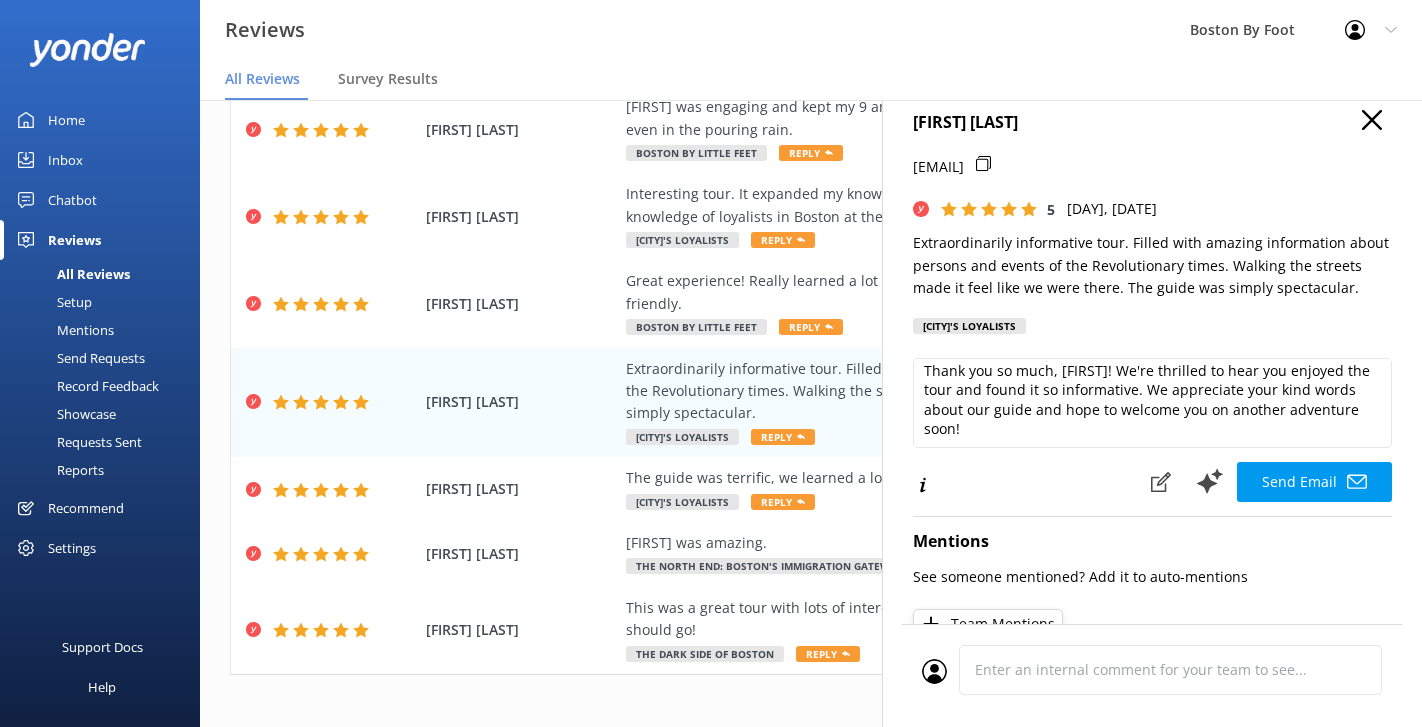 click 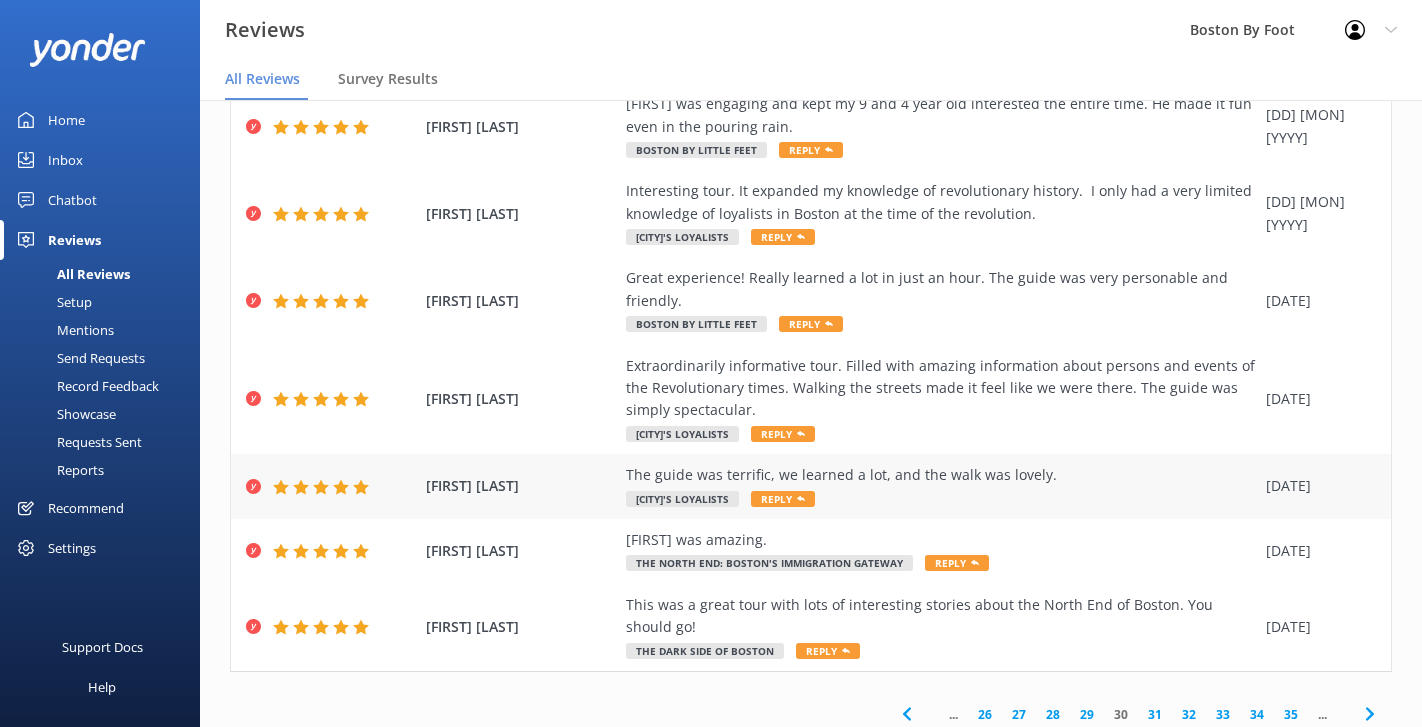 scroll, scrollTop: 377, scrollLeft: 0, axis: vertical 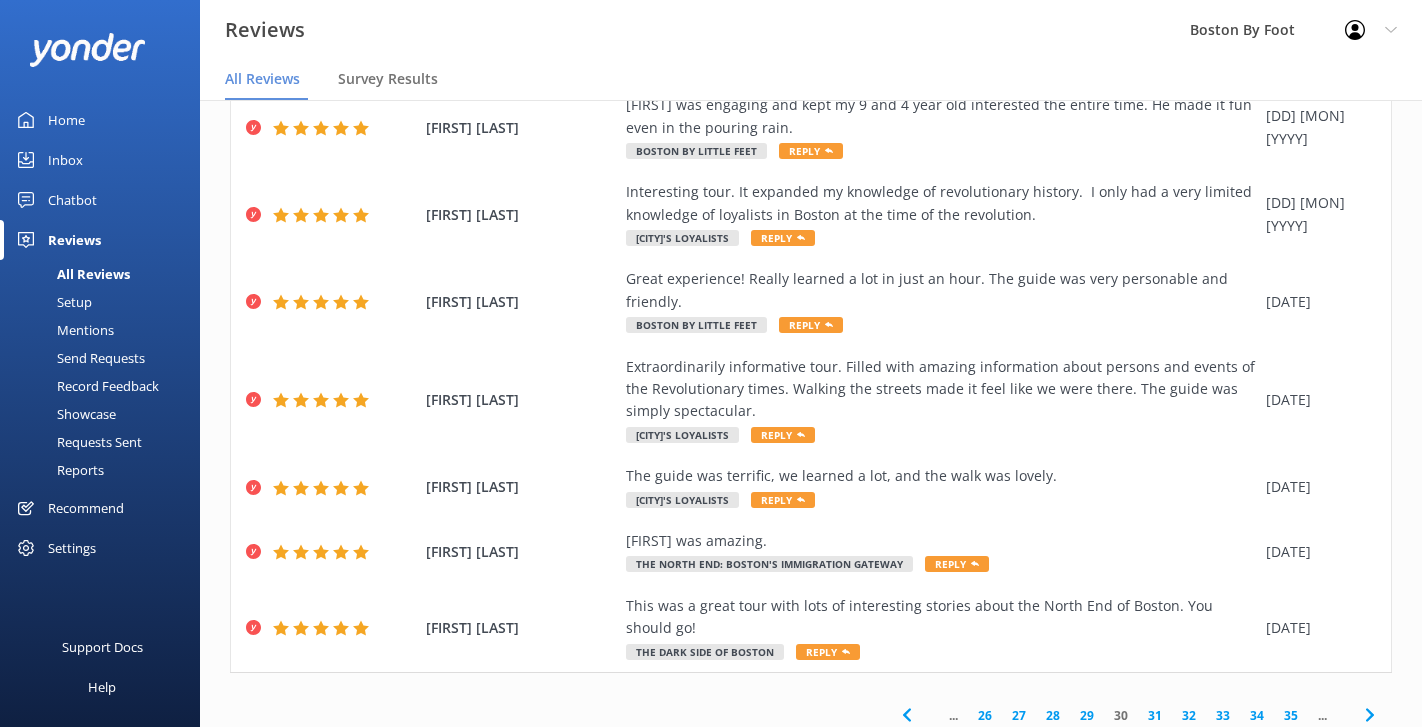 click on "26" at bounding box center [985, 715] 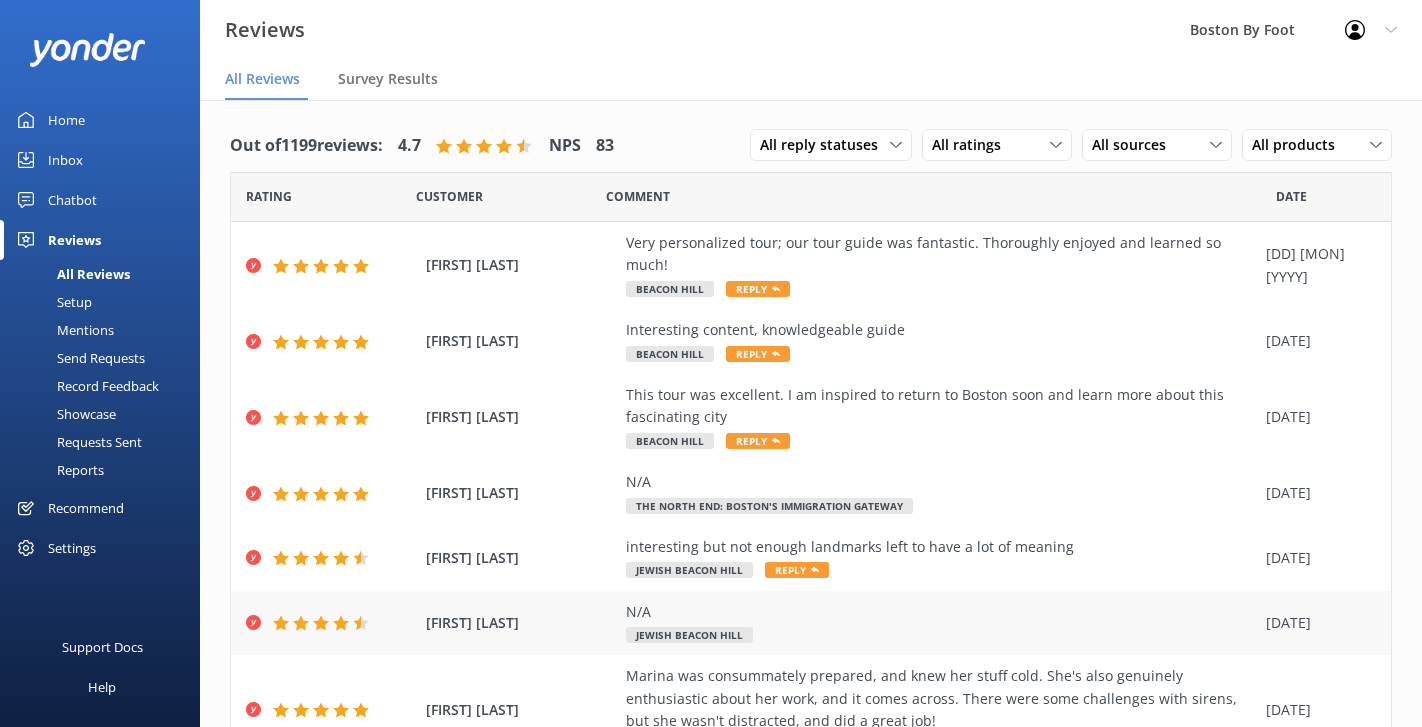 scroll, scrollTop: 0, scrollLeft: 0, axis: both 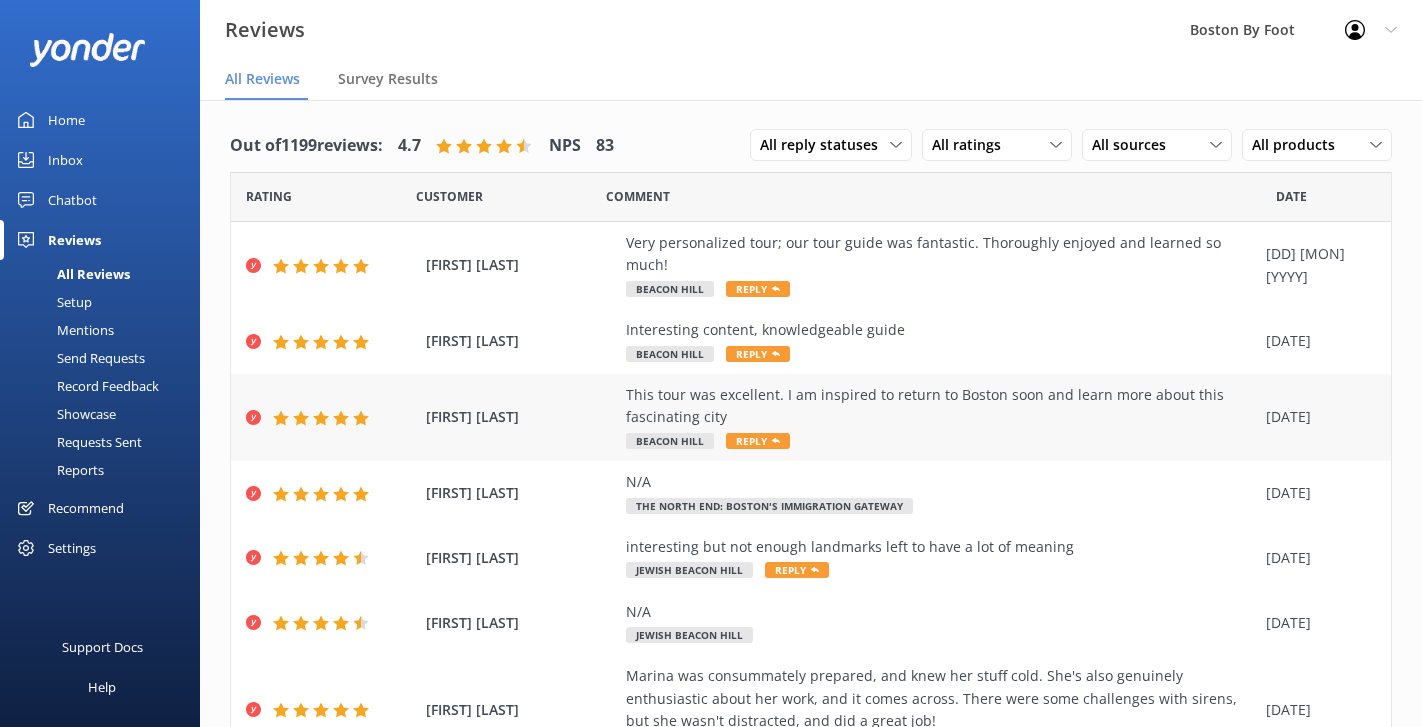 click on "This tour was excellent. I am inspired to return to Boston soon and learn more about this fascinating city" at bounding box center (941, 406) 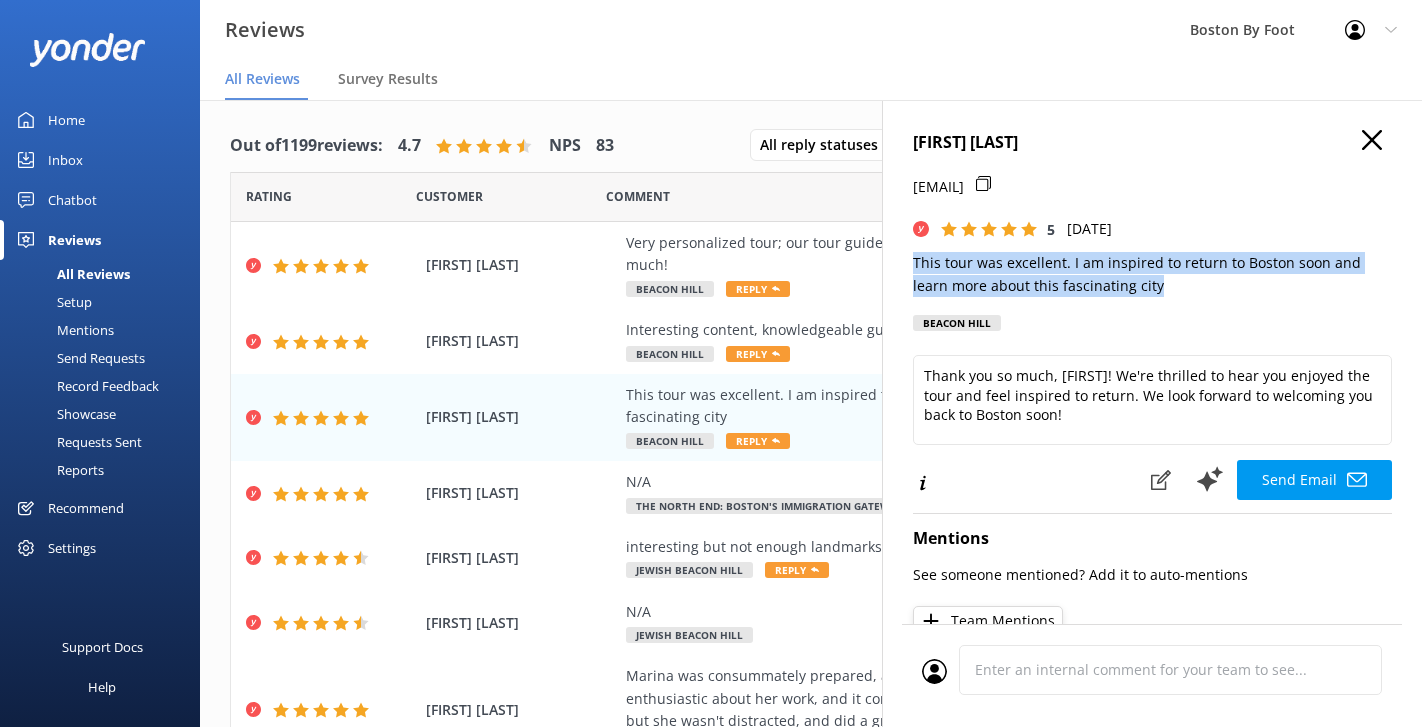 drag, startPoint x: 1128, startPoint y: 286, endPoint x: 902, endPoint y: 259, distance: 227.60712 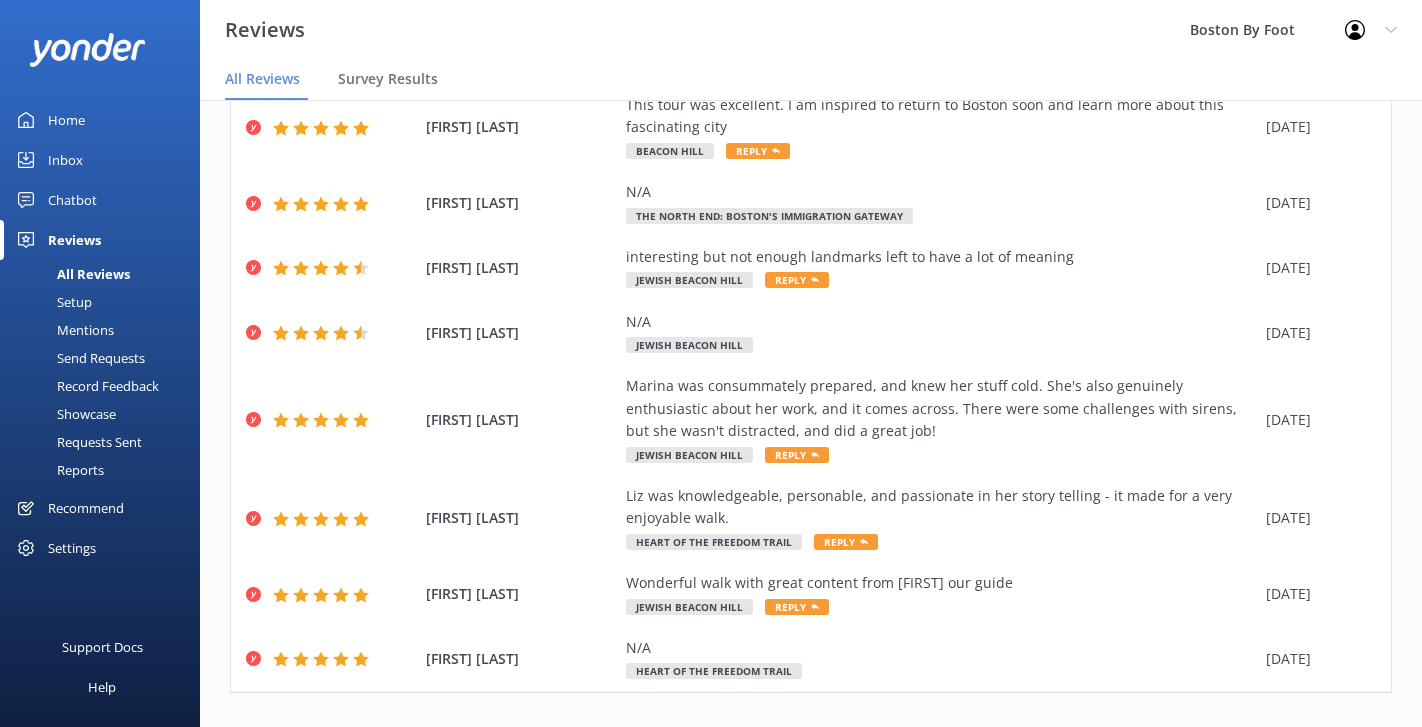 scroll, scrollTop: 289, scrollLeft: 0, axis: vertical 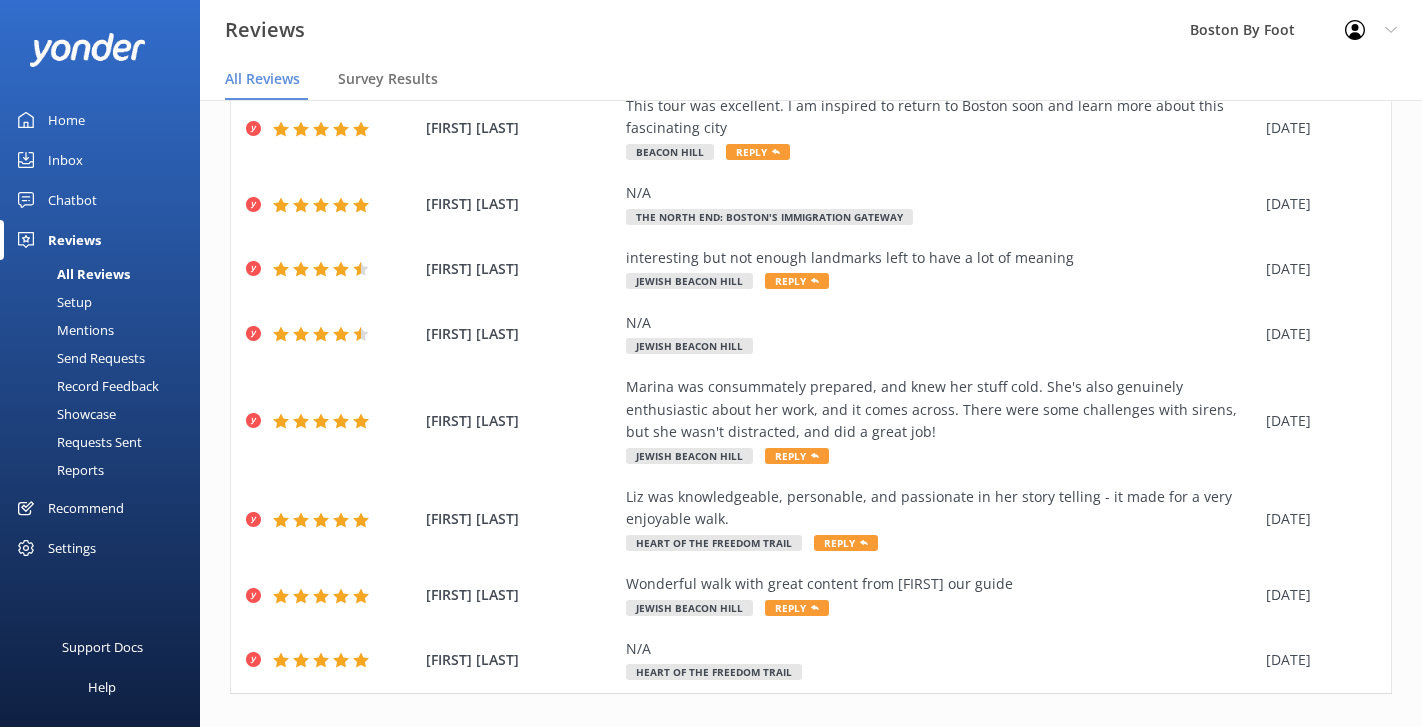 click on "22" at bounding box center [985, 736] 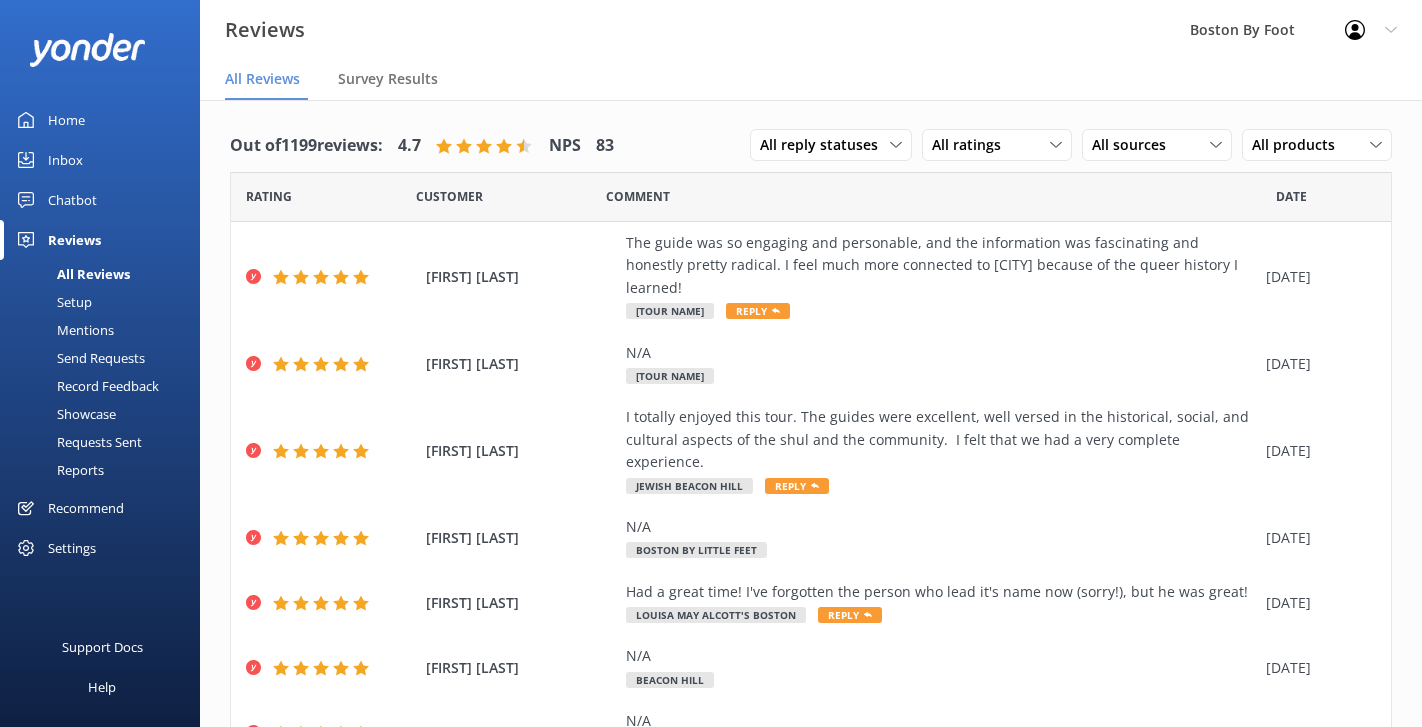 scroll, scrollTop: 0, scrollLeft: 0, axis: both 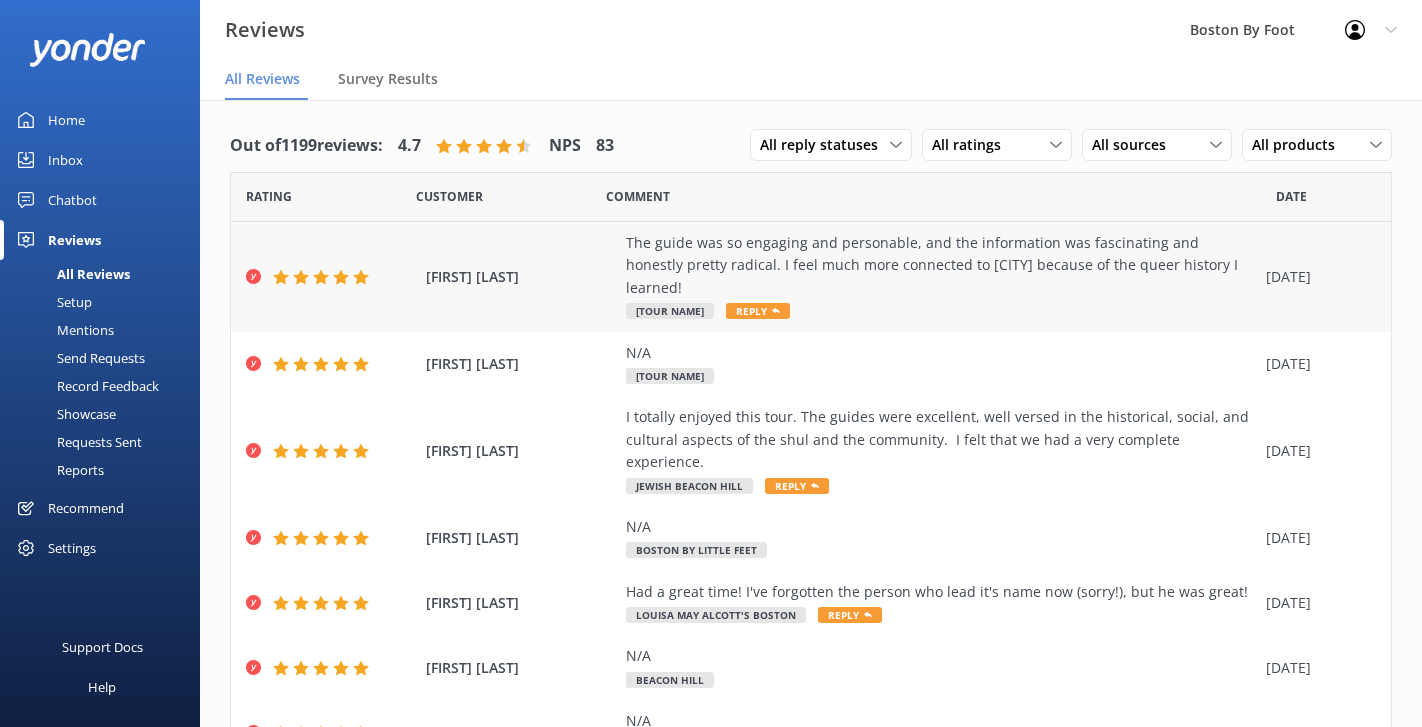 click on "The guide was so engaging and personable, and the information was fascinating and honestly pretty radical. I feel much more connected to [CITY] because of the queer history I learned!" at bounding box center (941, 265) 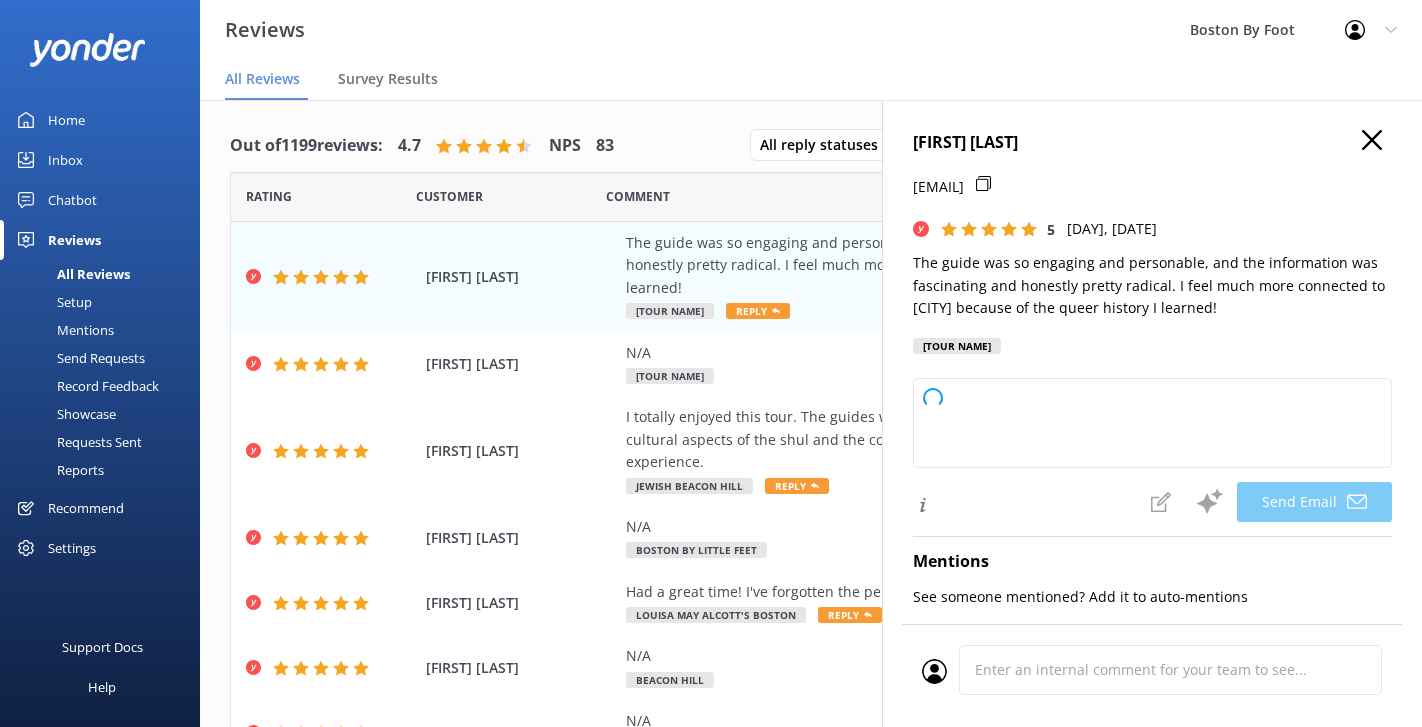 type on "Thank you so much, [FIRST]! We're thrilled to hear you enjoyed the tour and felt more connected to Boston's queer history. Your kind words mean a lot to us and to our guides. Hope to see you again soon!" 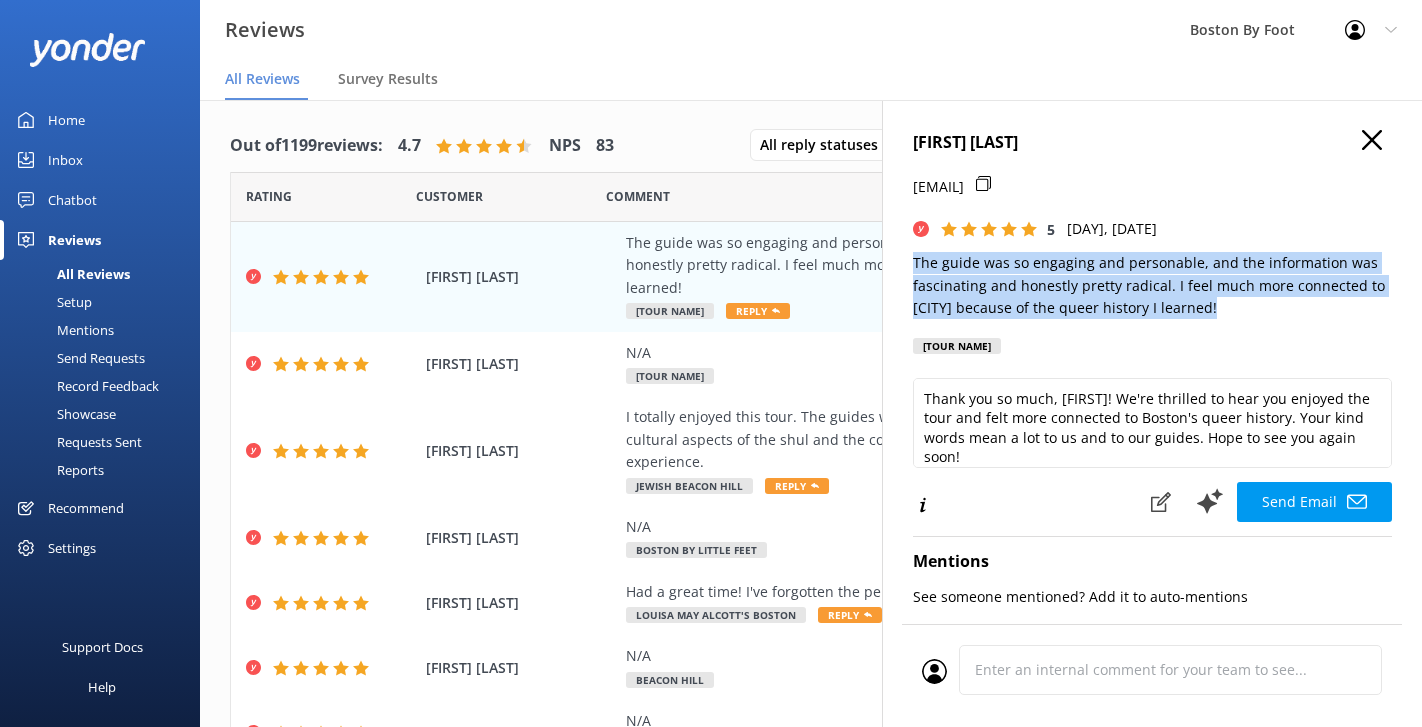 drag, startPoint x: 1220, startPoint y: 305, endPoint x: 899, endPoint y: 266, distance: 323.36047 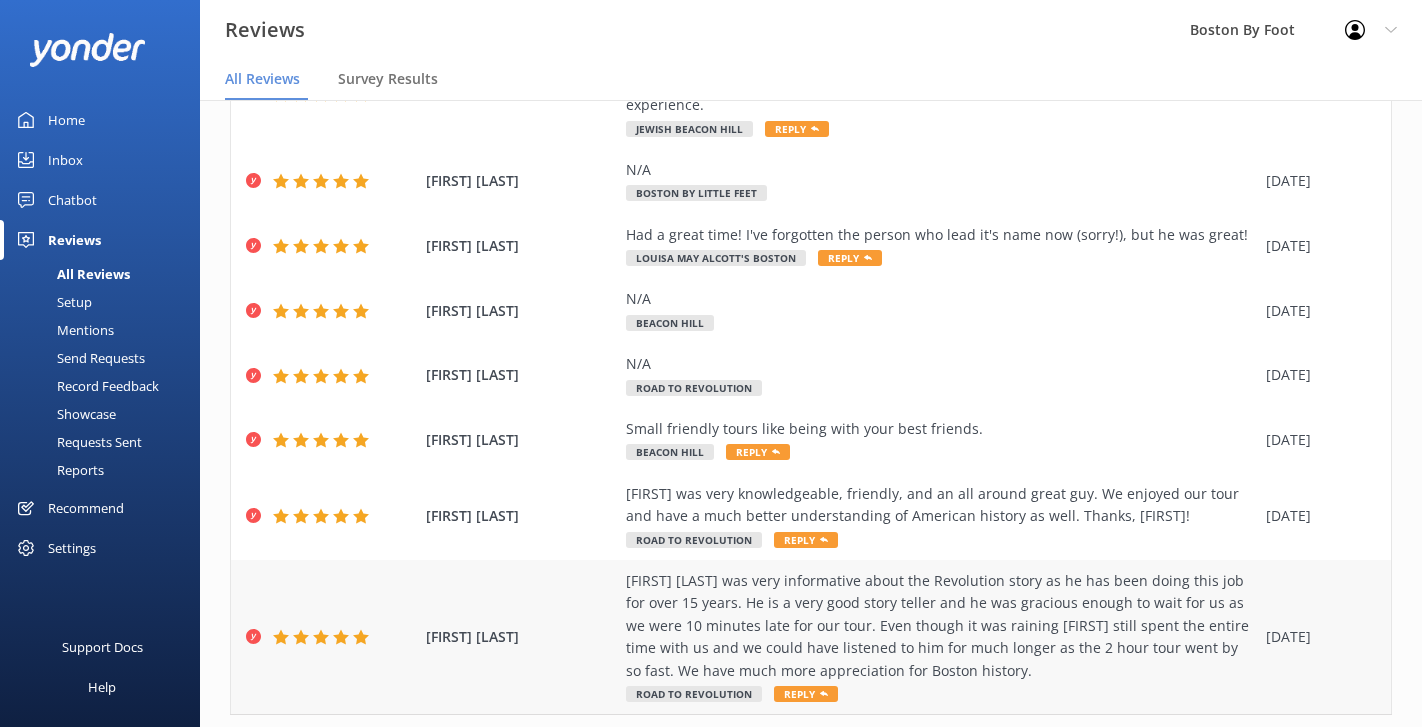 scroll, scrollTop: 355, scrollLeft: 0, axis: vertical 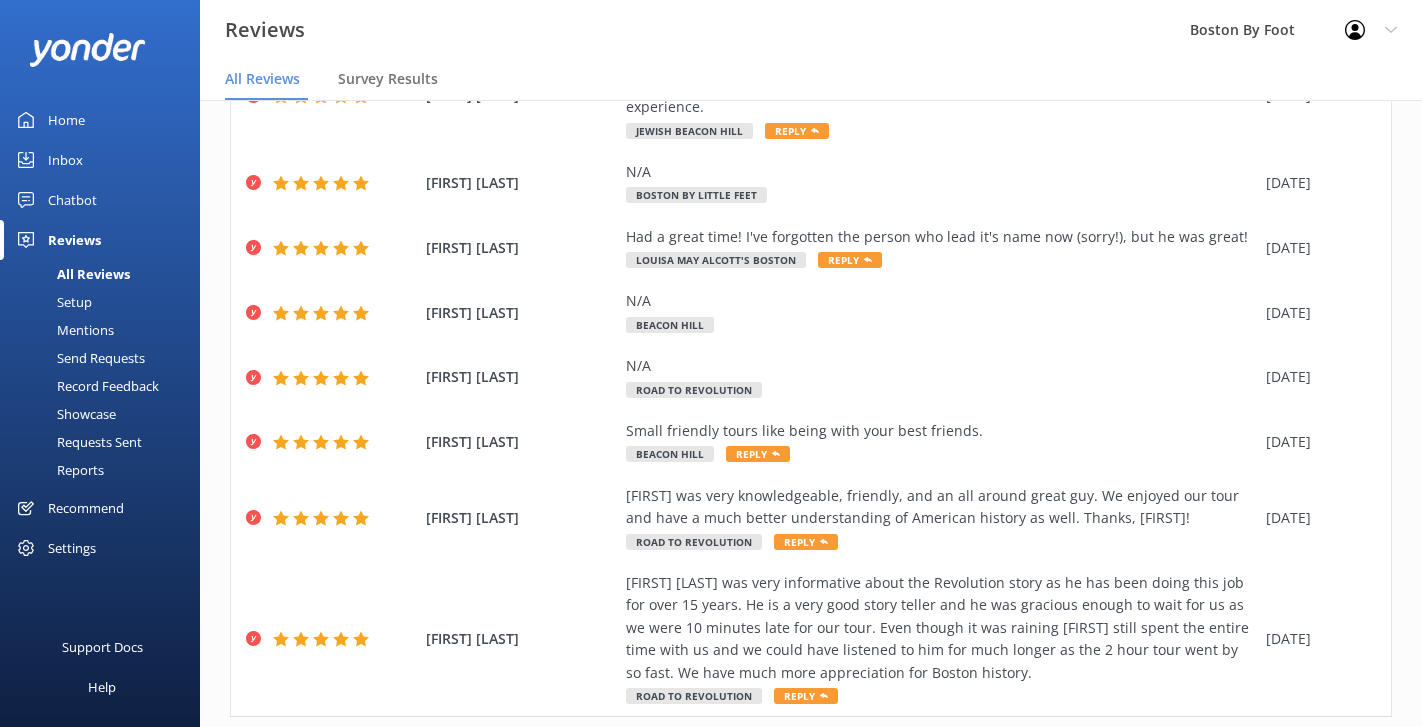 click on "21" at bounding box center [1087, 759] 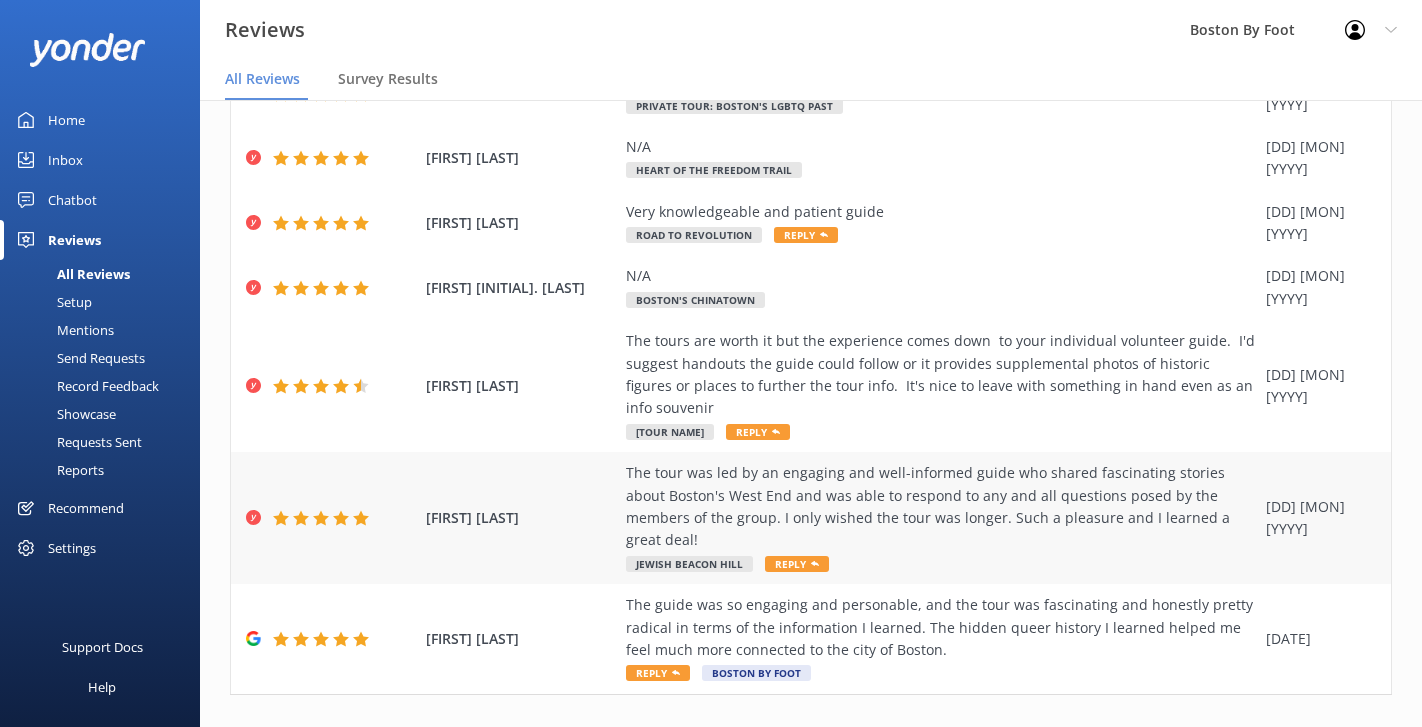 scroll, scrollTop: 399, scrollLeft: 0, axis: vertical 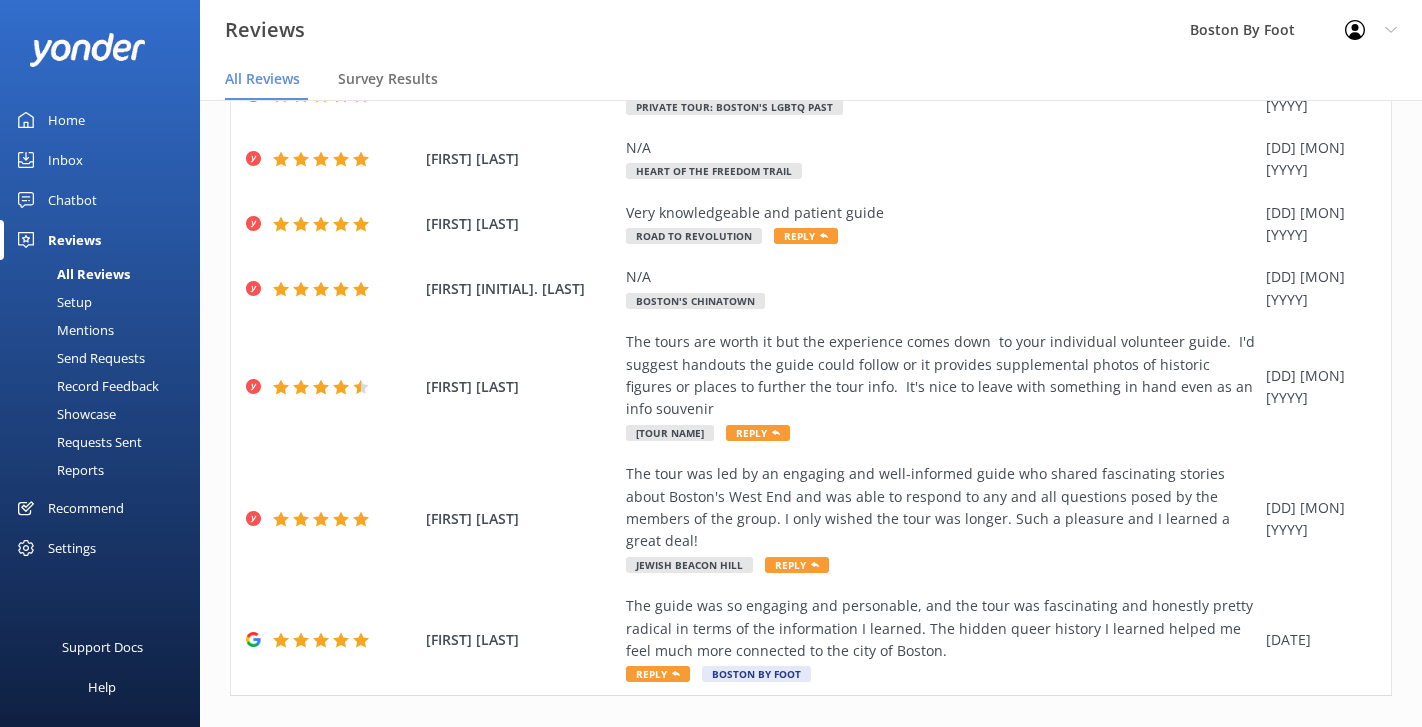 click on "17" at bounding box center (985, 738) 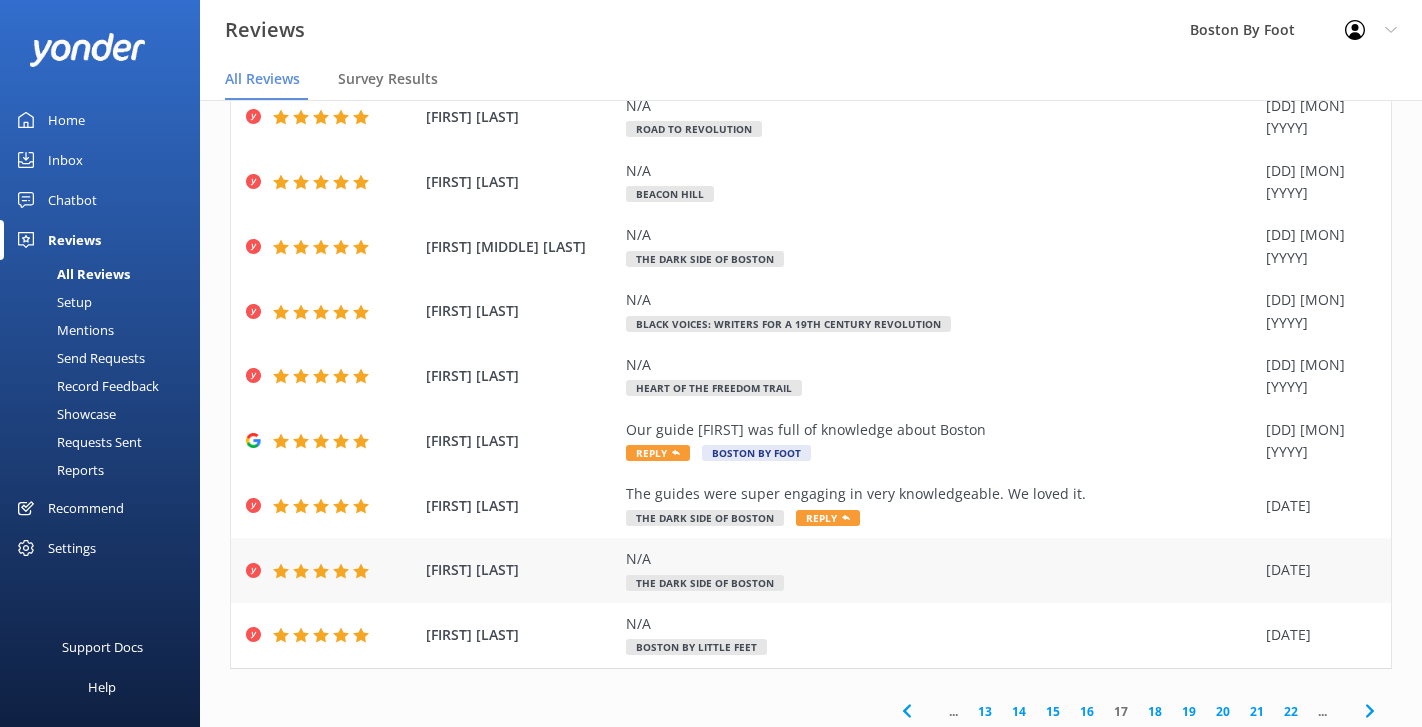 scroll, scrollTop: 201, scrollLeft: 0, axis: vertical 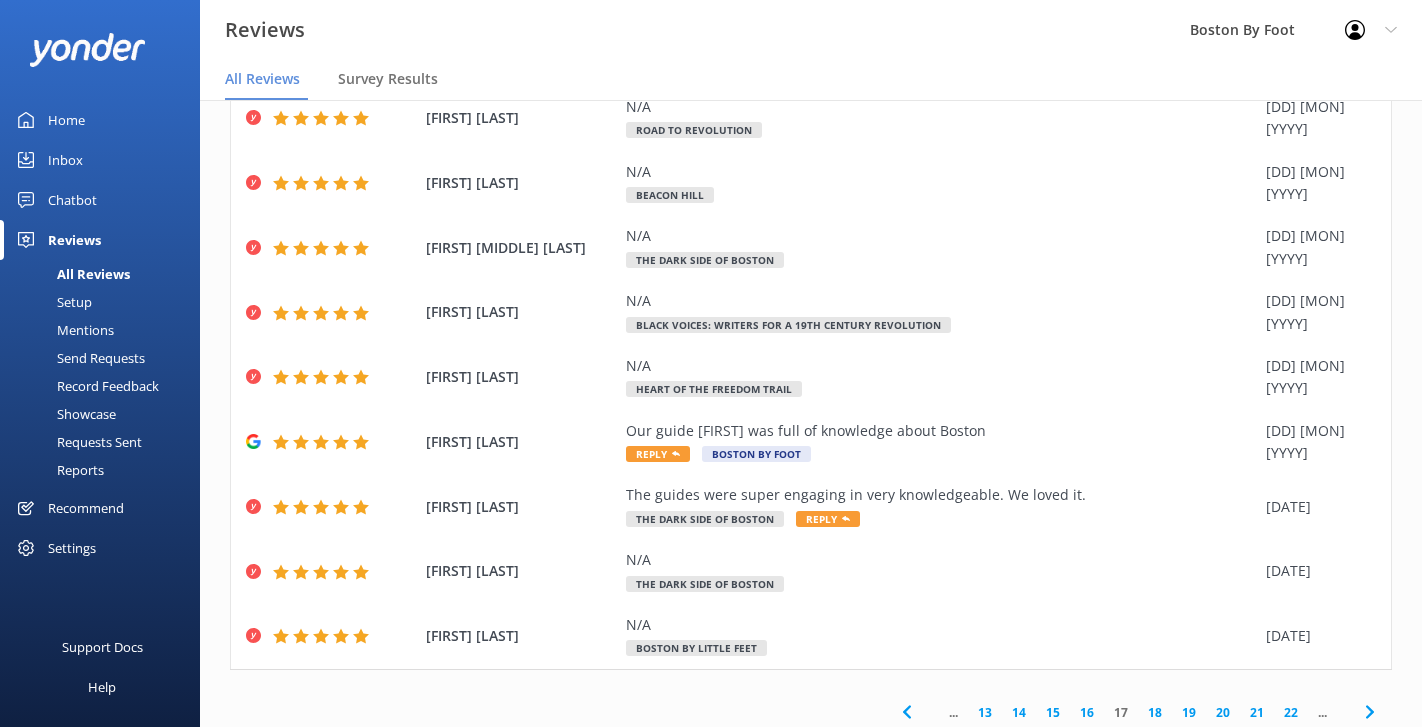 click on "13" at bounding box center (985, 712) 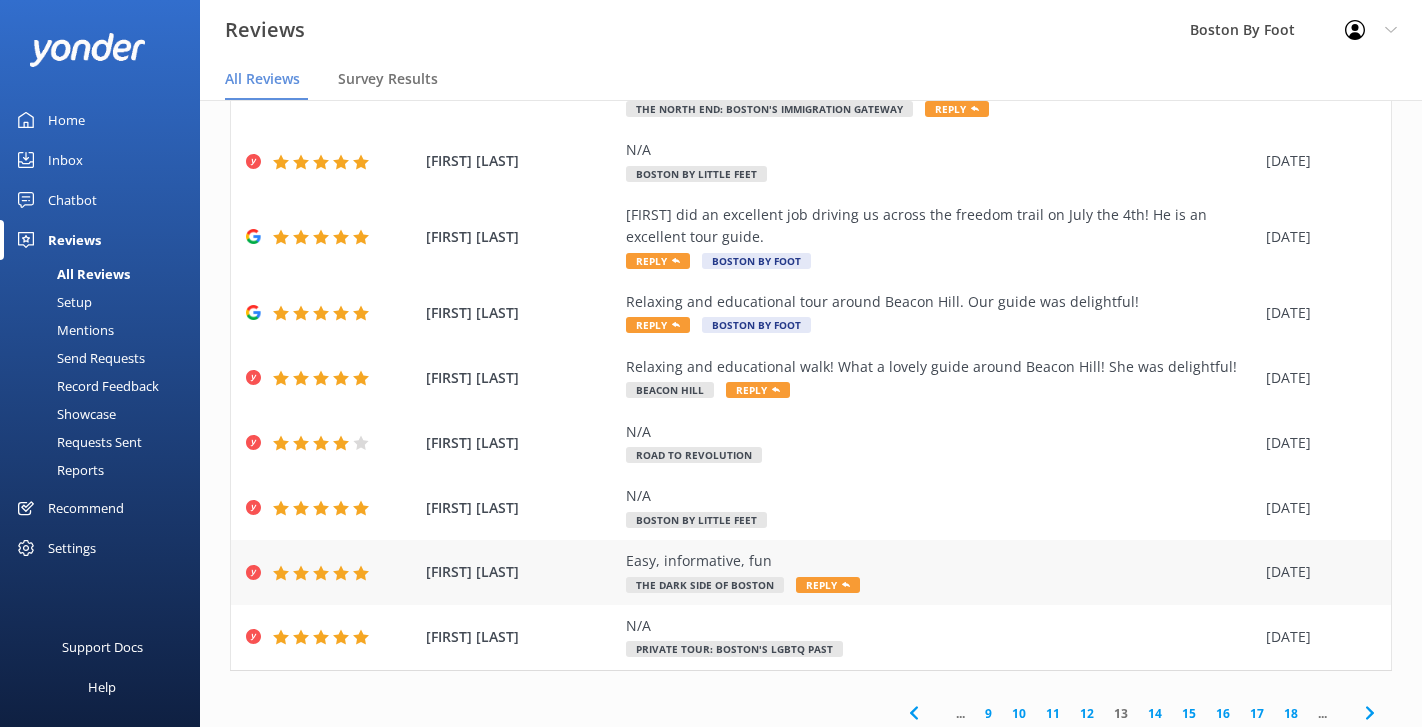 scroll, scrollTop: 311, scrollLeft: 0, axis: vertical 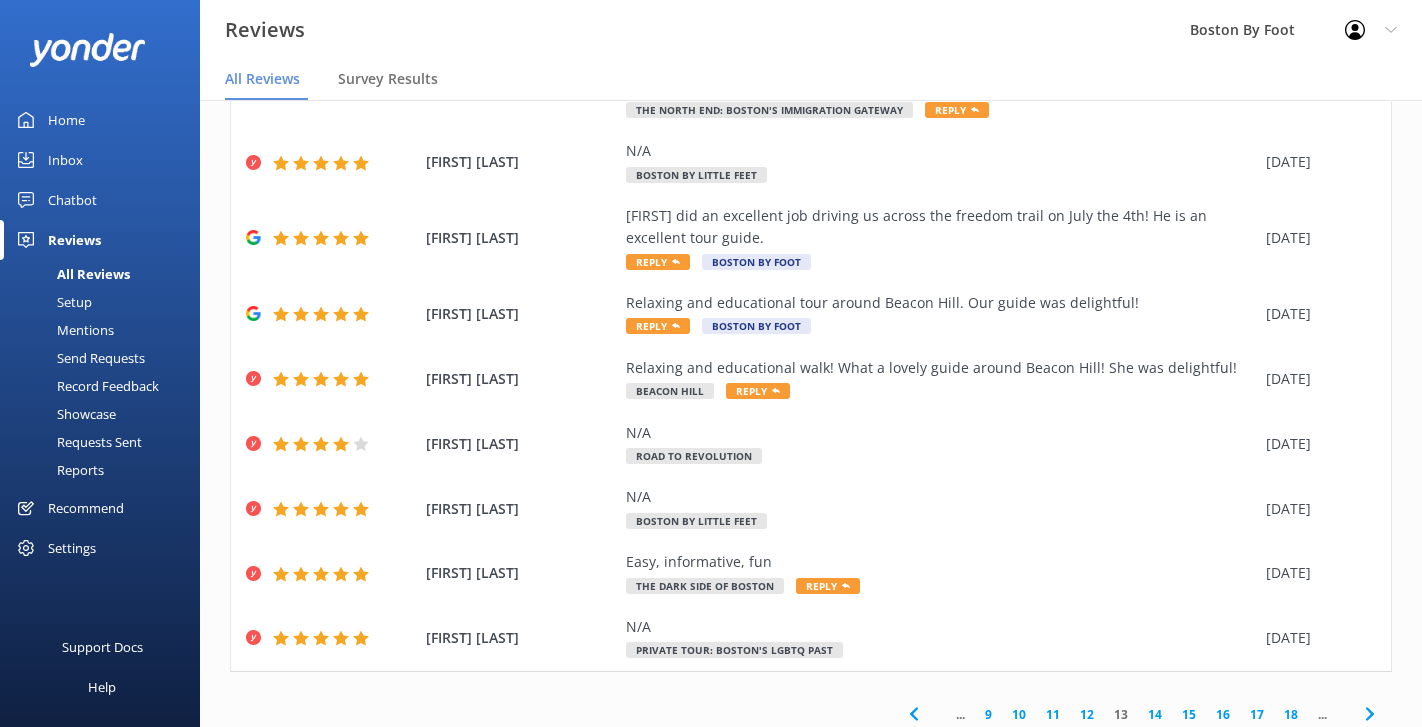 click on "10" at bounding box center (1019, 714) 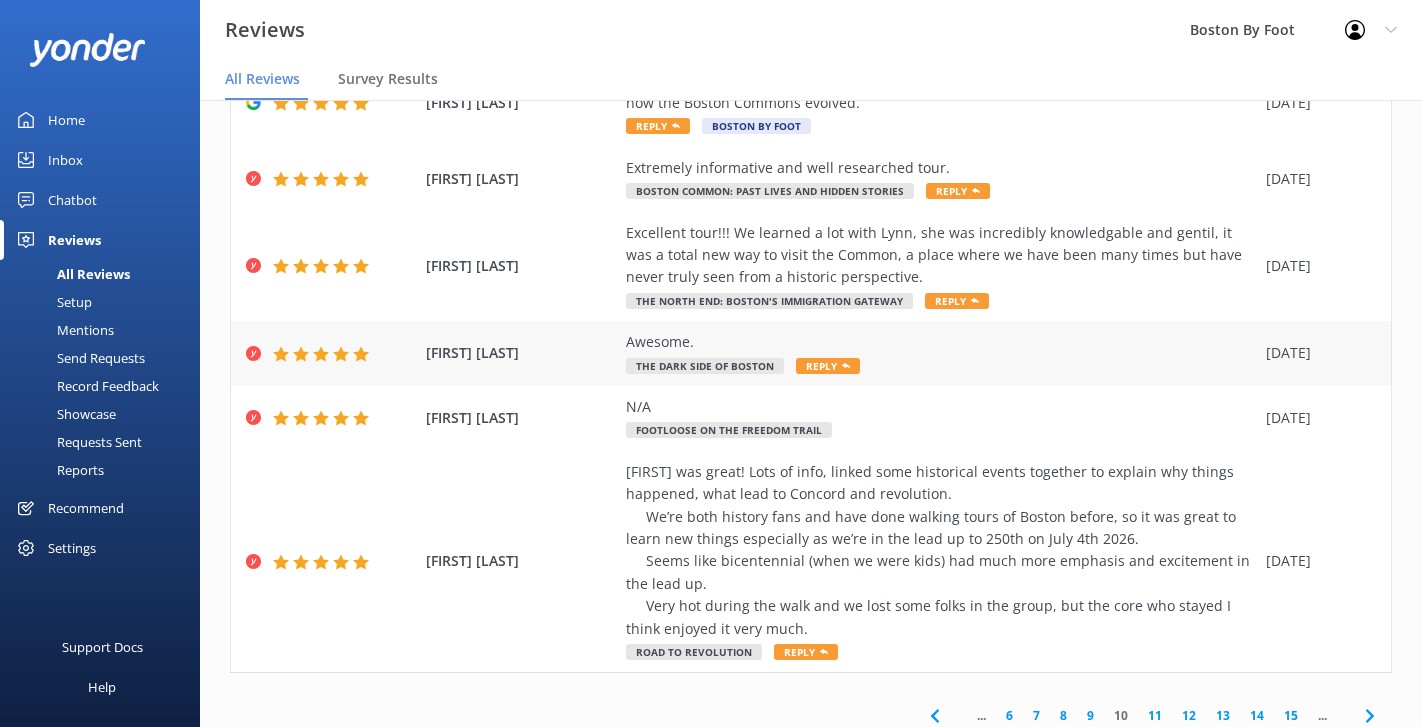 scroll, scrollTop: 509, scrollLeft: 0, axis: vertical 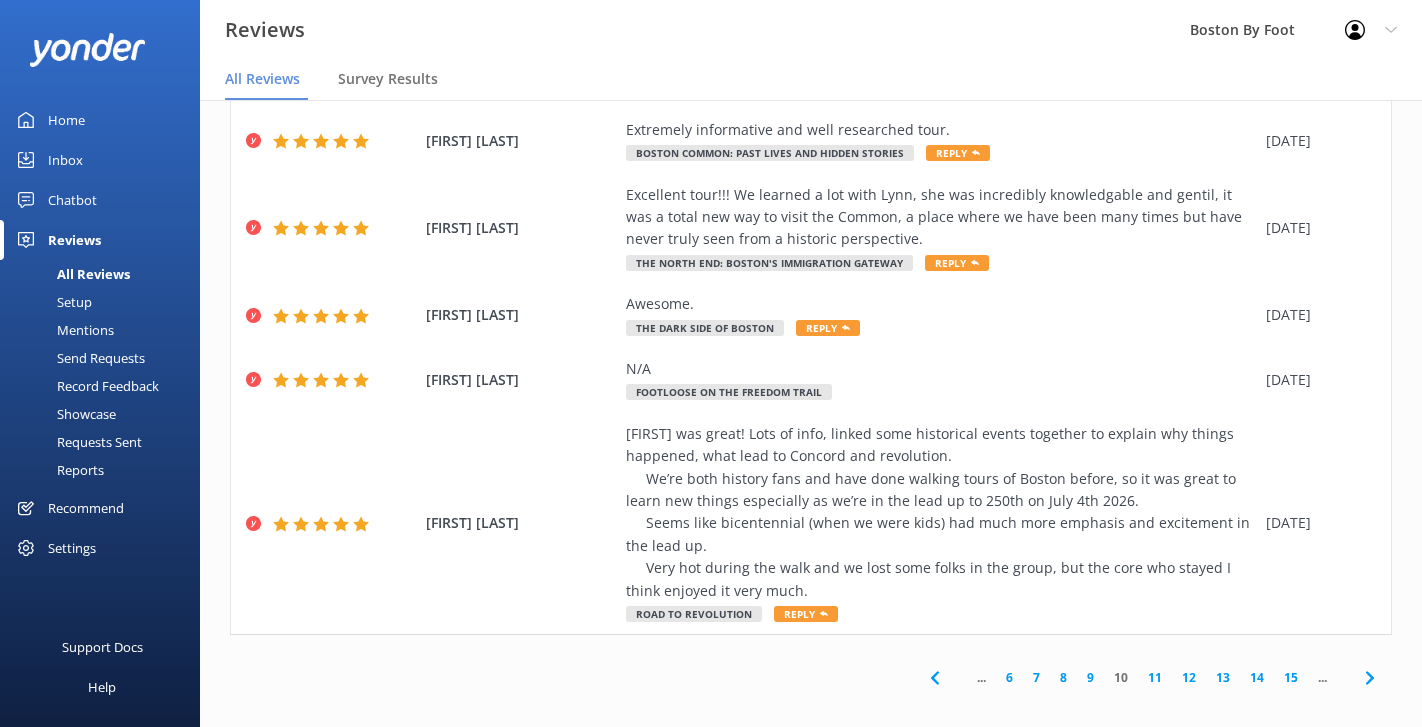 click on "9" at bounding box center (1090, 677) 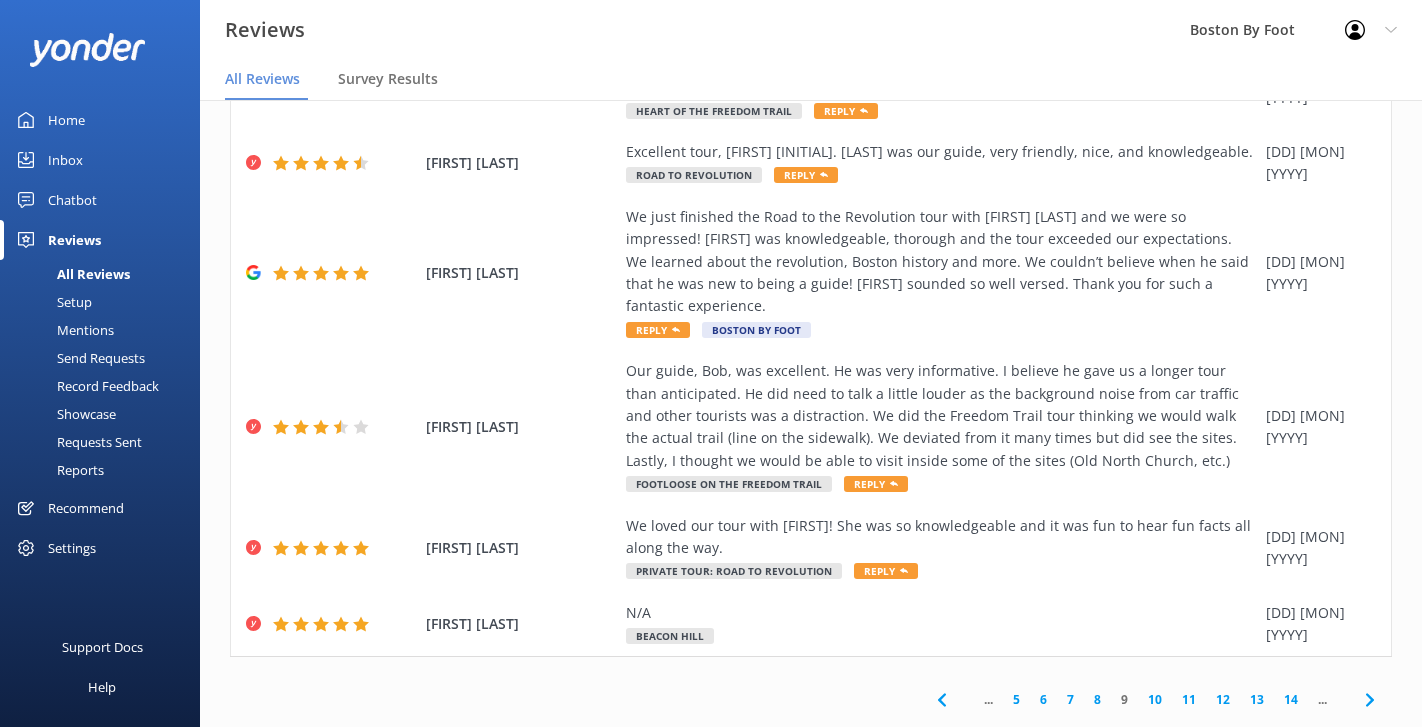 scroll, scrollTop: 553, scrollLeft: 0, axis: vertical 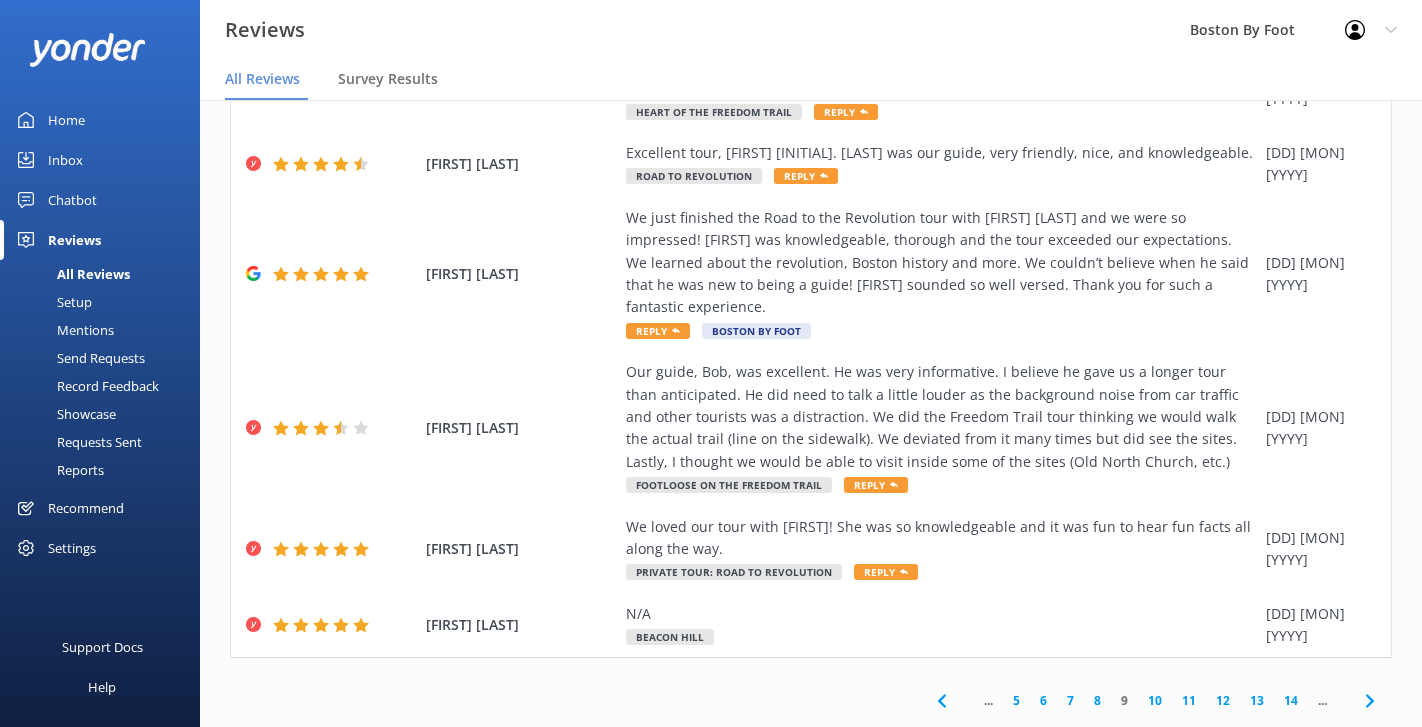 click on "8" at bounding box center [1097, 700] 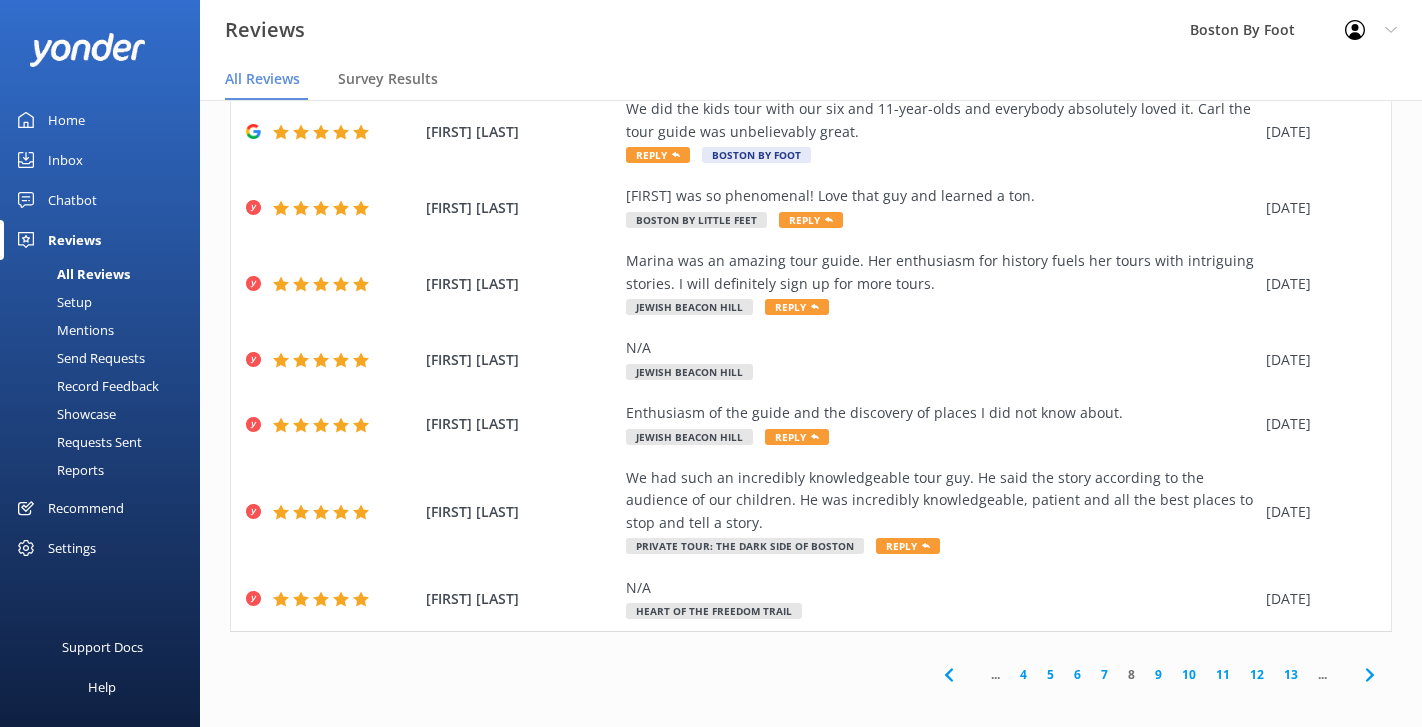 scroll, scrollTop: 399, scrollLeft: 0, axis: vertical 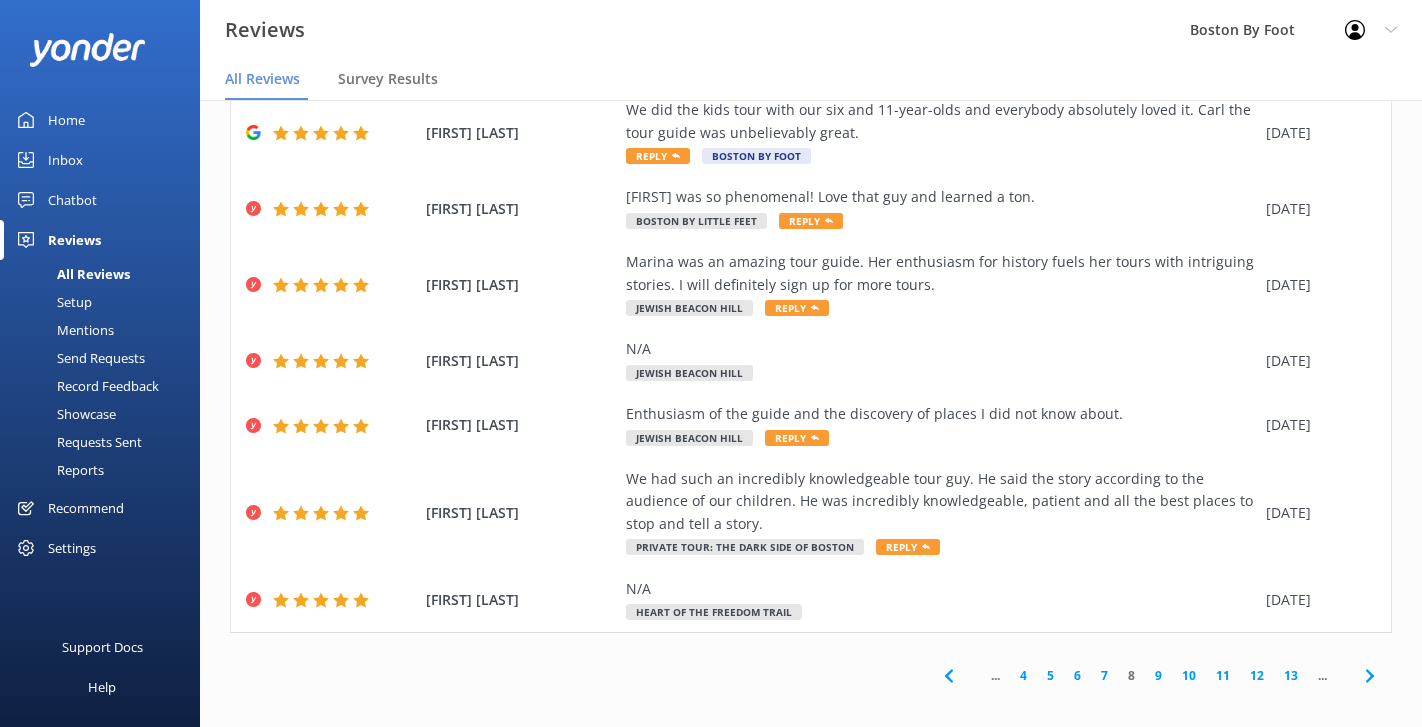 click on "7" at bounding box center (1104, 675) 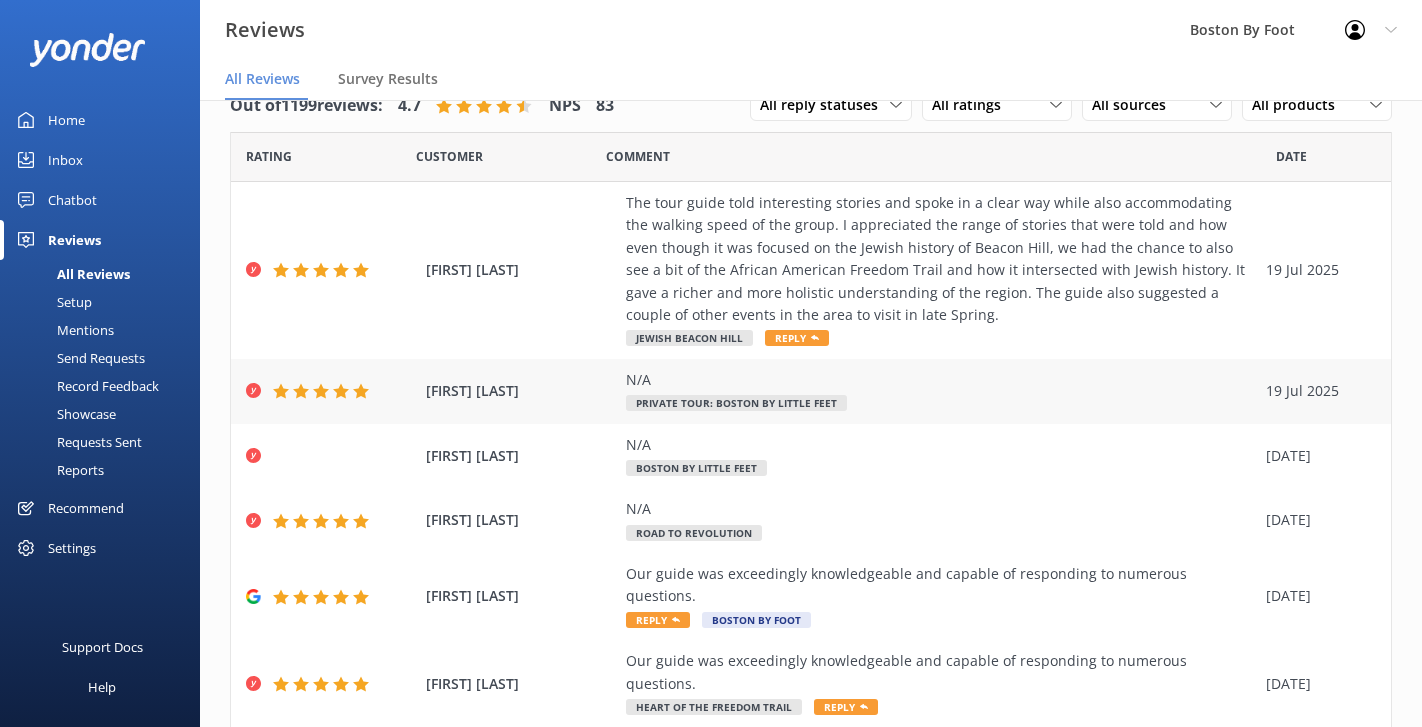 scroll, scrollTop: 0, scrollLeft: 0, axis: both 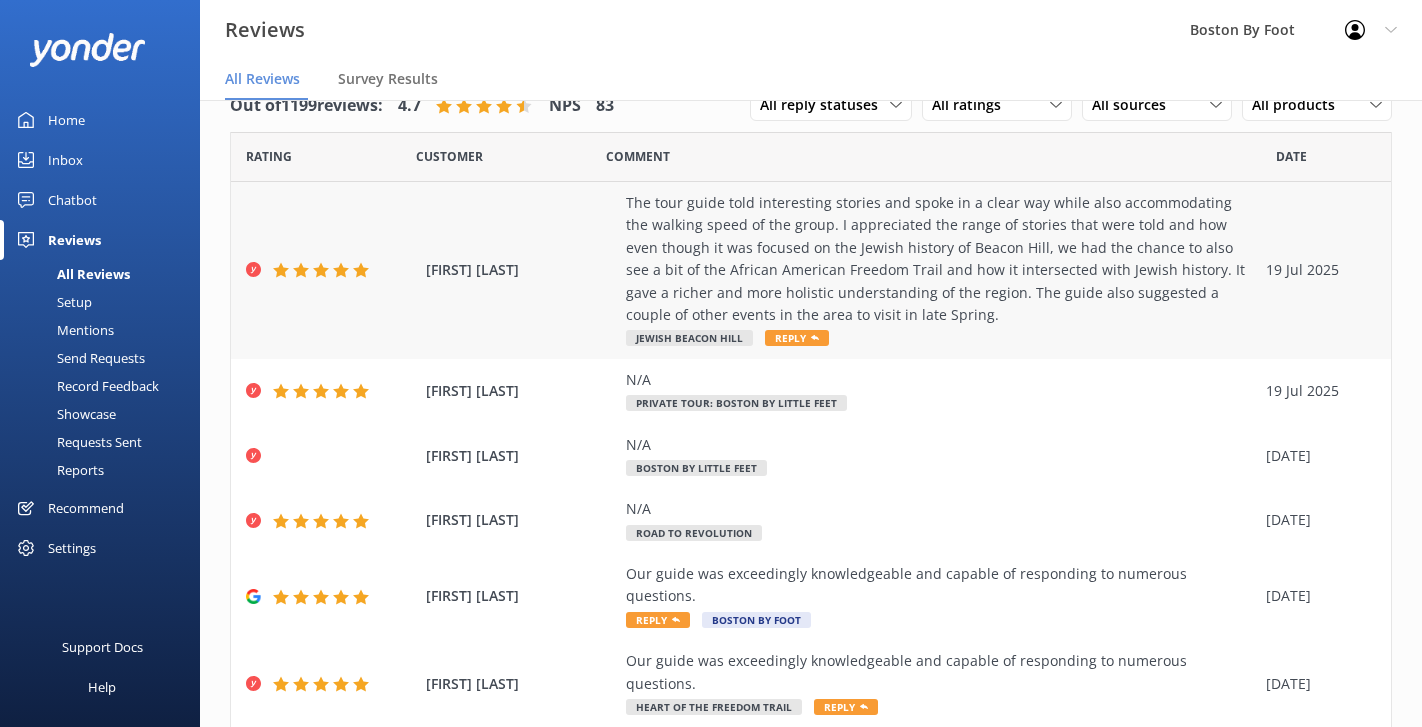 click on "The tour guide told interesting stories and spoke in a clear way while also accommodating the walking speed of the group. I appreciated the range of stories that were told and how even though it was focused on the Jewish history of Beacon Hill, we had the chance to also see a bit of the African American Freedom Trail and how it intersected with Jewish history. It gave a richer and more holistic understanding of the region. The guide also suggested a couple of other events in the area to visit in late Spring." at bounding box center (941, 259) 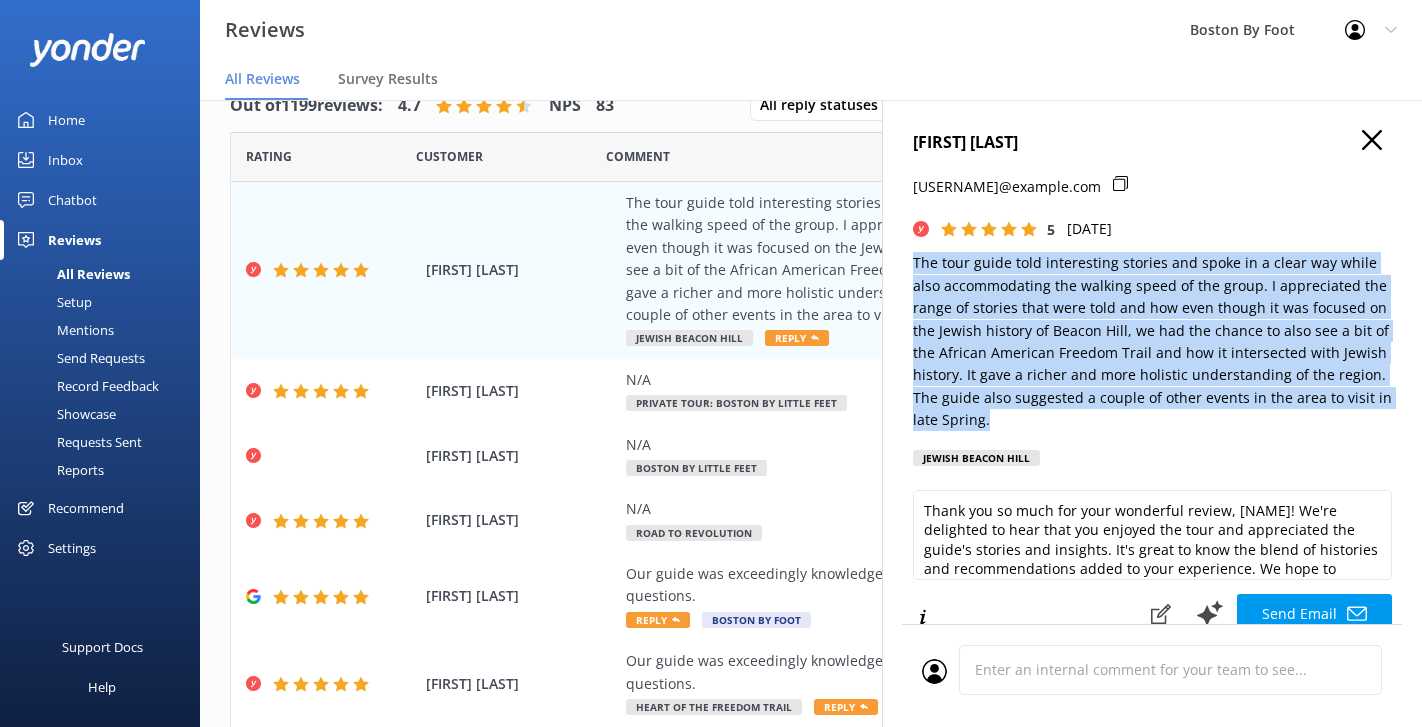 drag, startPoint x: 991, startPoint y: 416, endPoint x: 910, endPoint y: 265, distance: 171.35344 